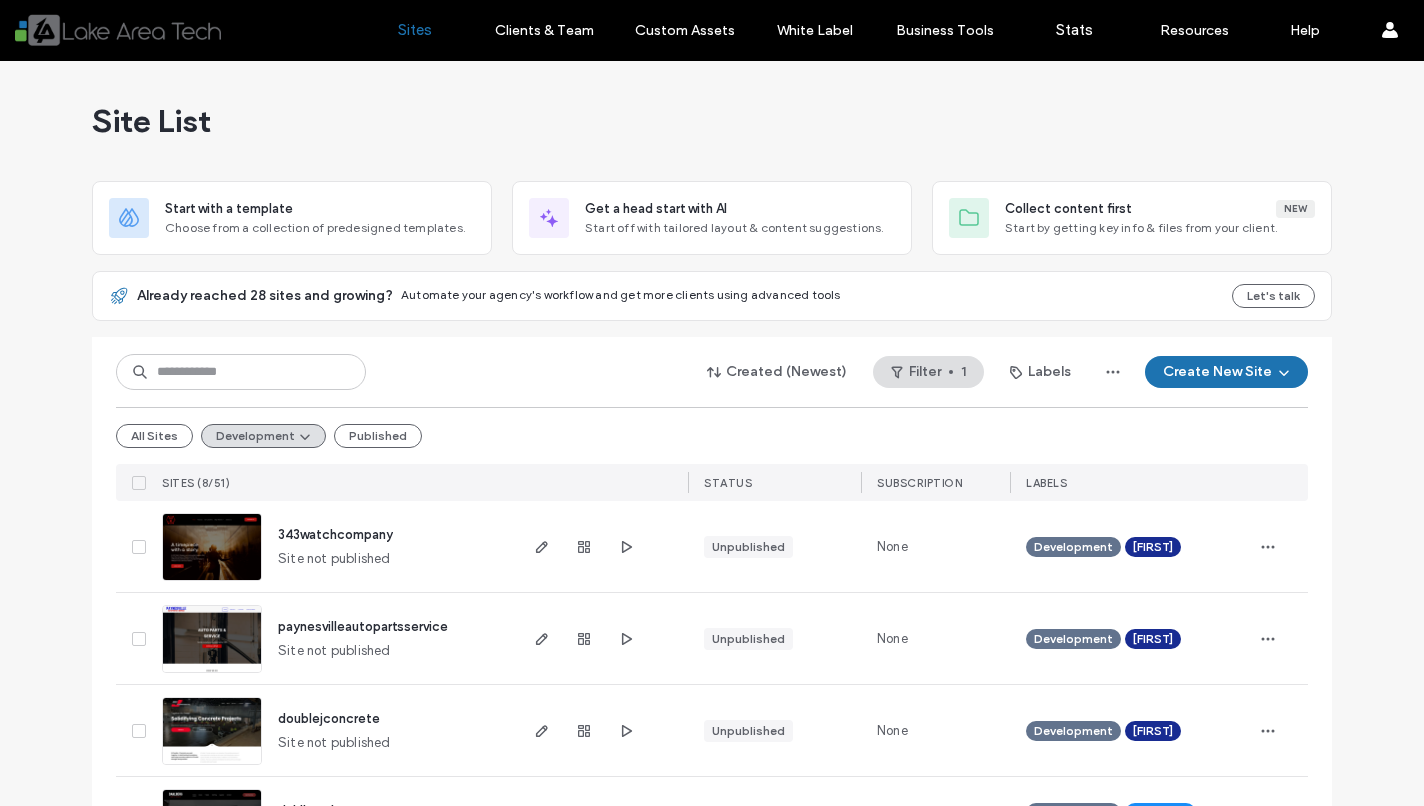 scroll, scrollTop: 0, scrollLeft: 0, axis: both 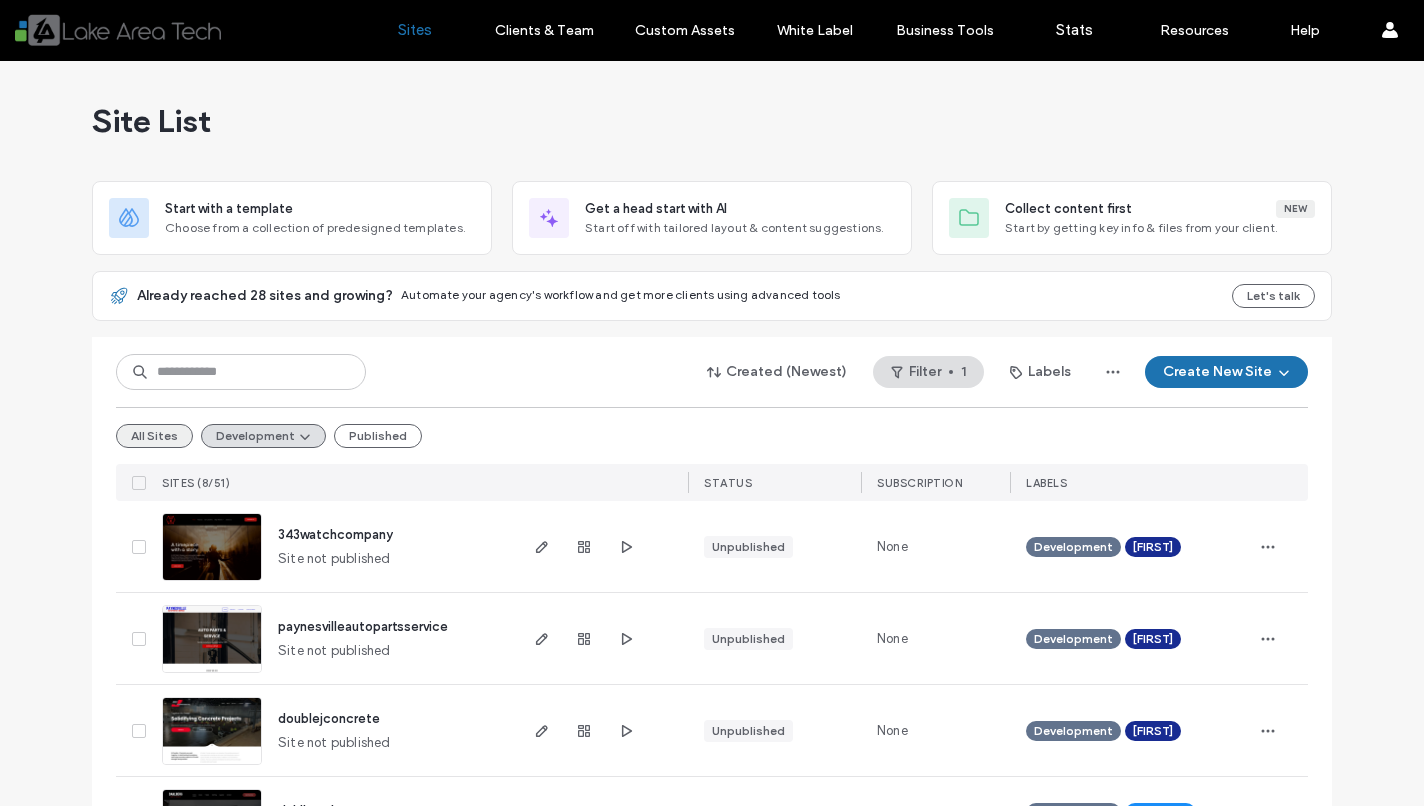 click on "All Sites" at bounding box center [154, 436] 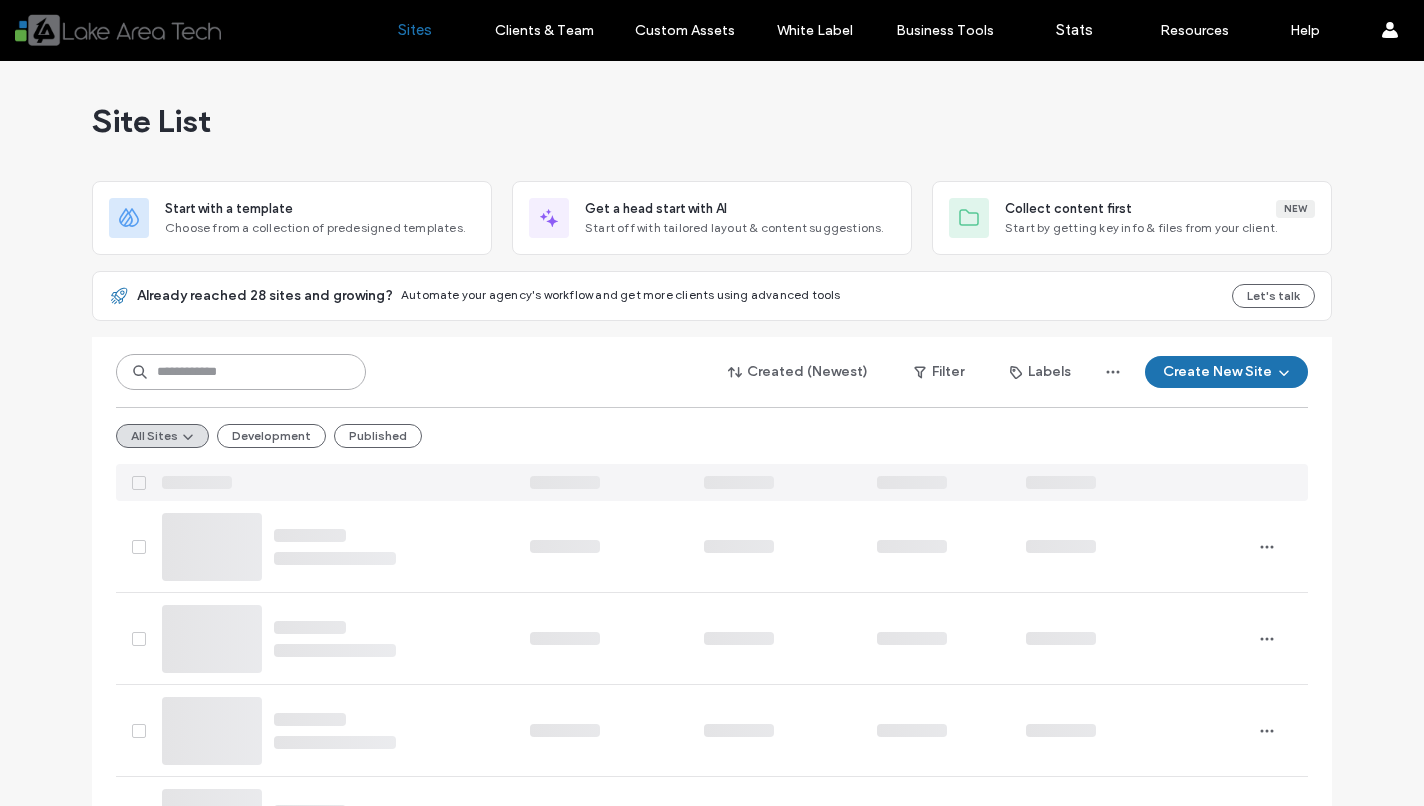 click at bounding box center [241, 372] 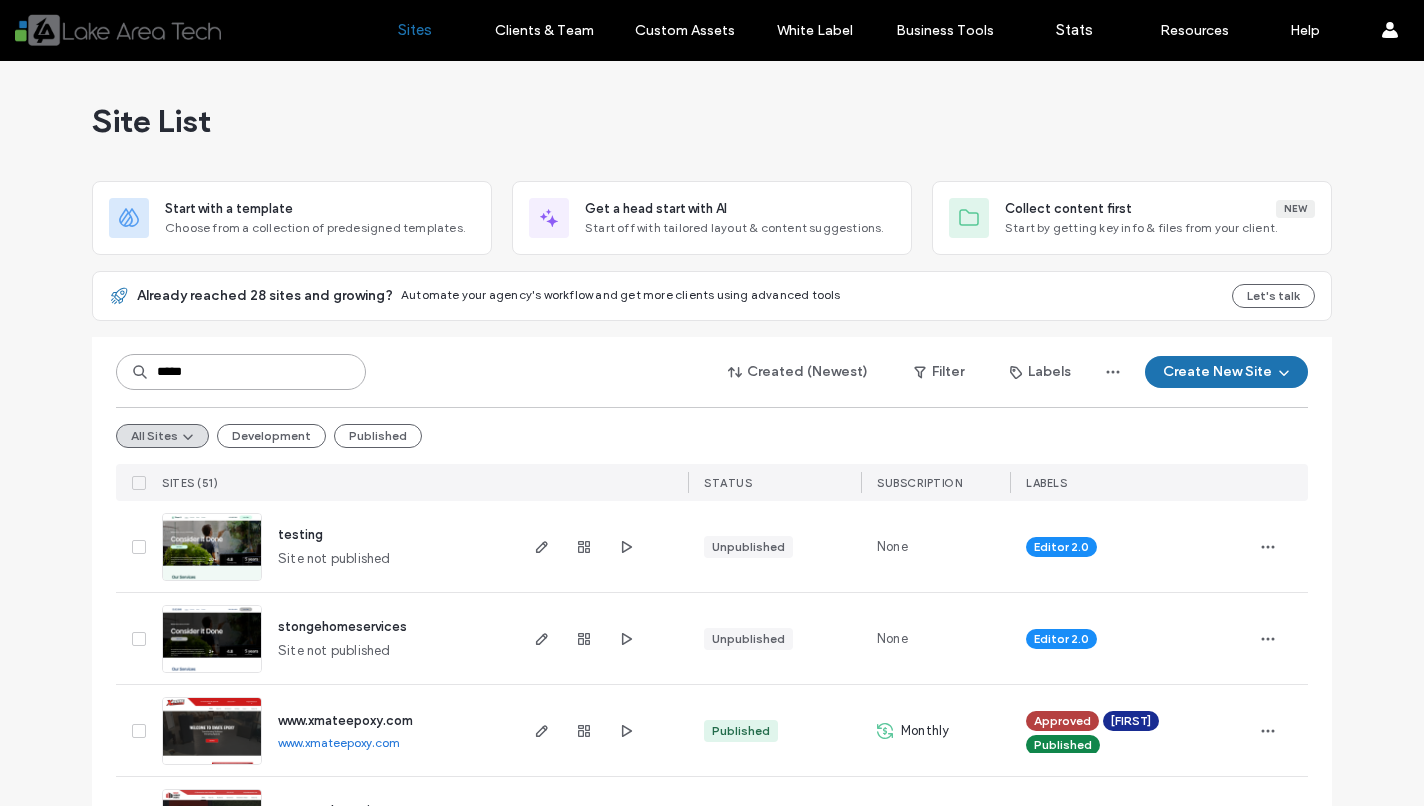 type on "*****" 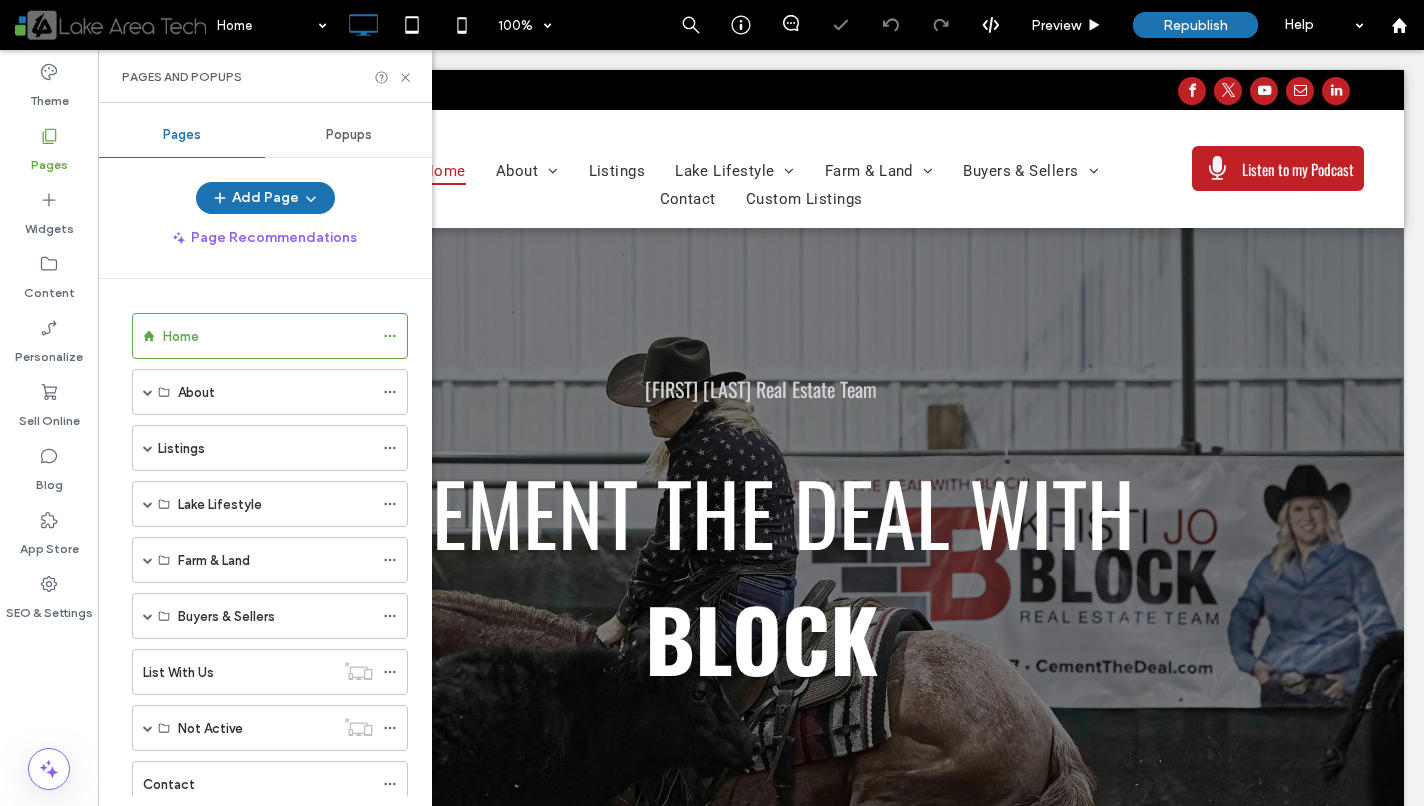 scroll, scrollTop: 0, scrollLeft: 0, axis: both 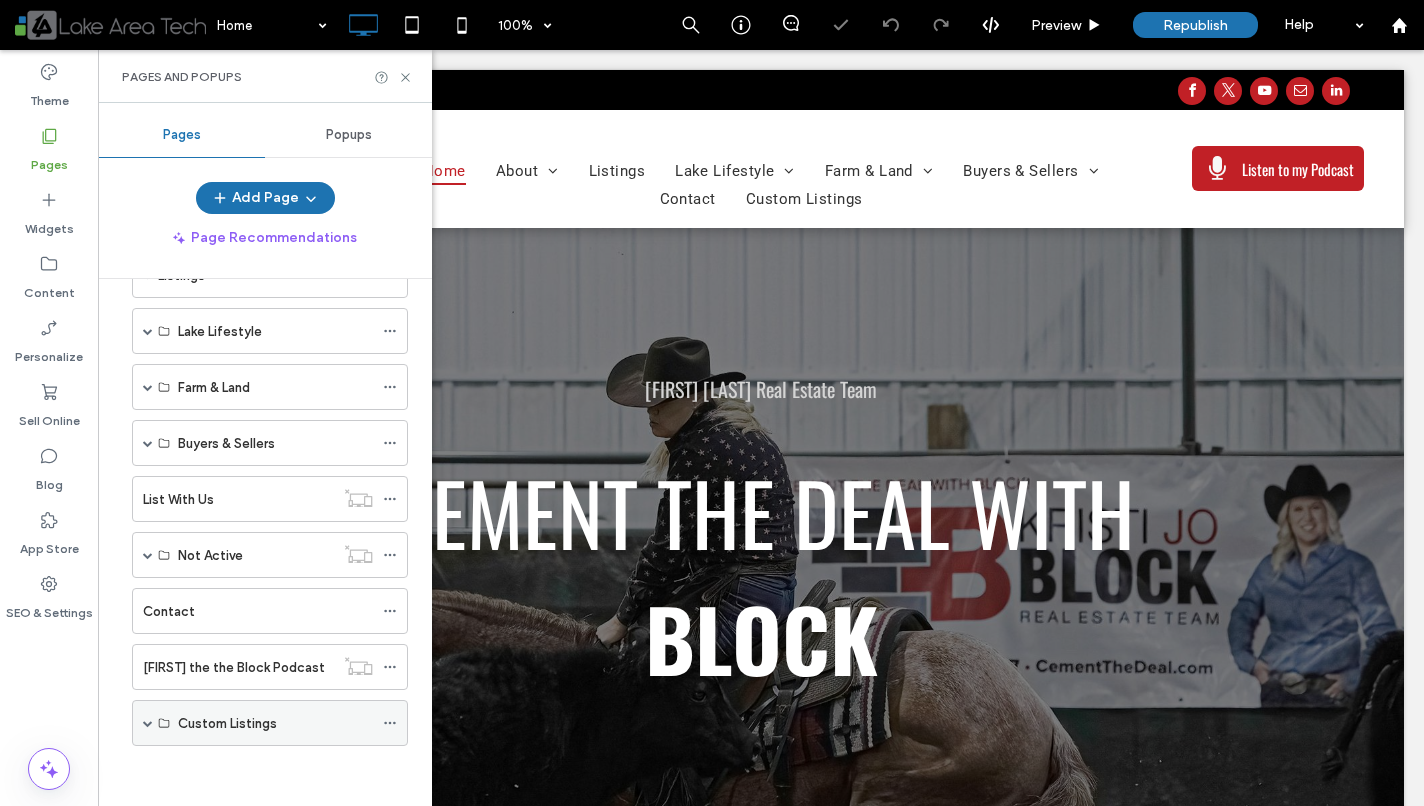 click on "Custom Listings" at bounding box center (227, 723) 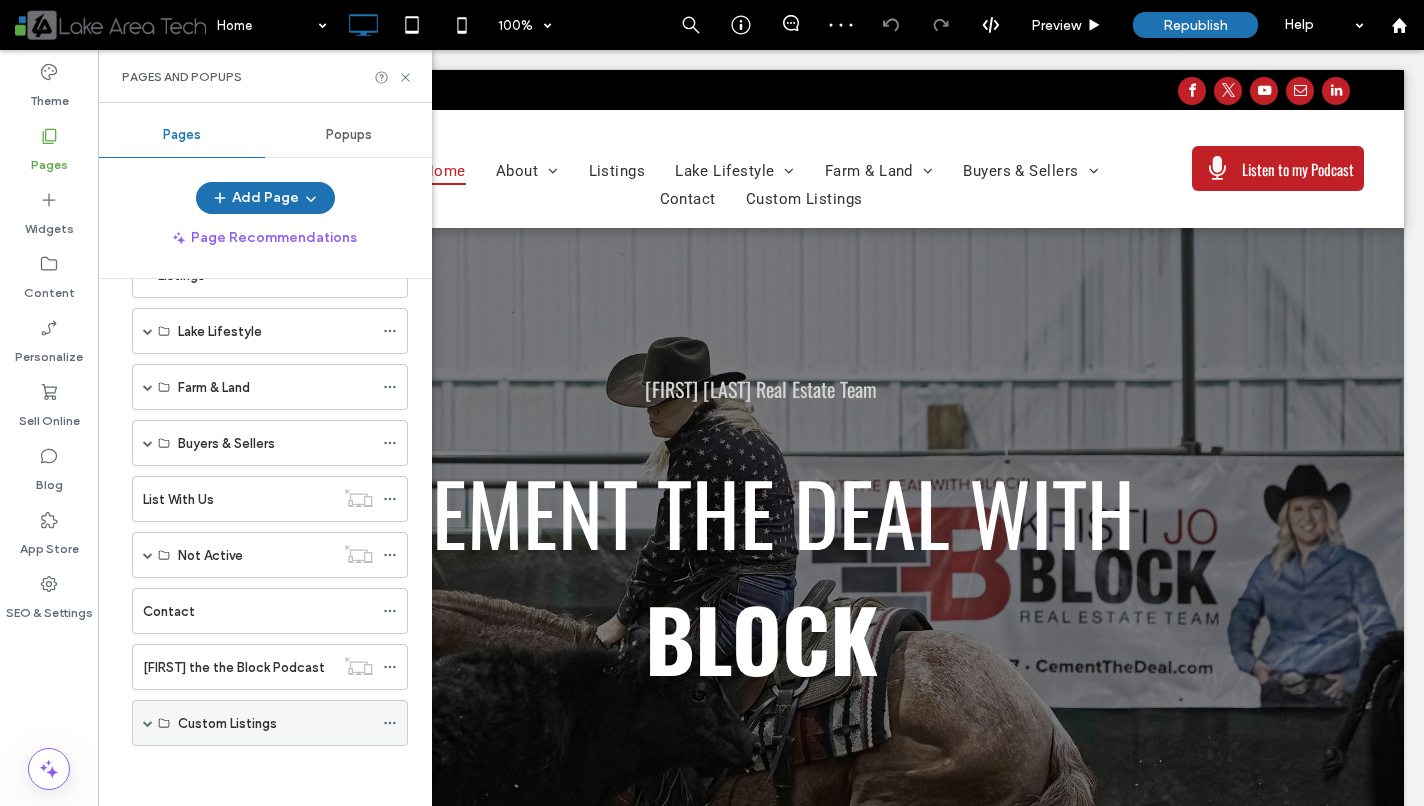 click at bounding box center [148, 723] 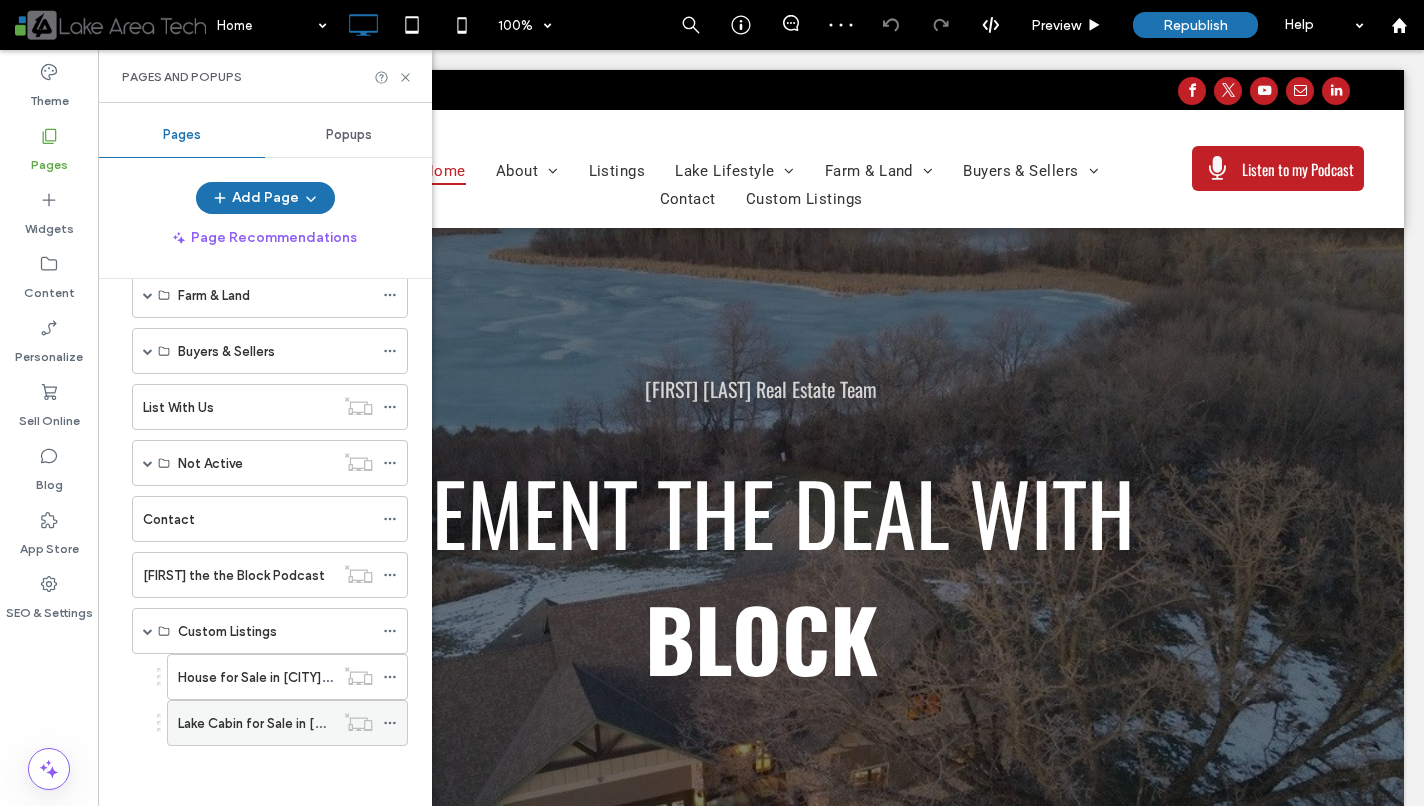 scroll, scrollTop: 265, scrollLeft: 0, axis: vertical 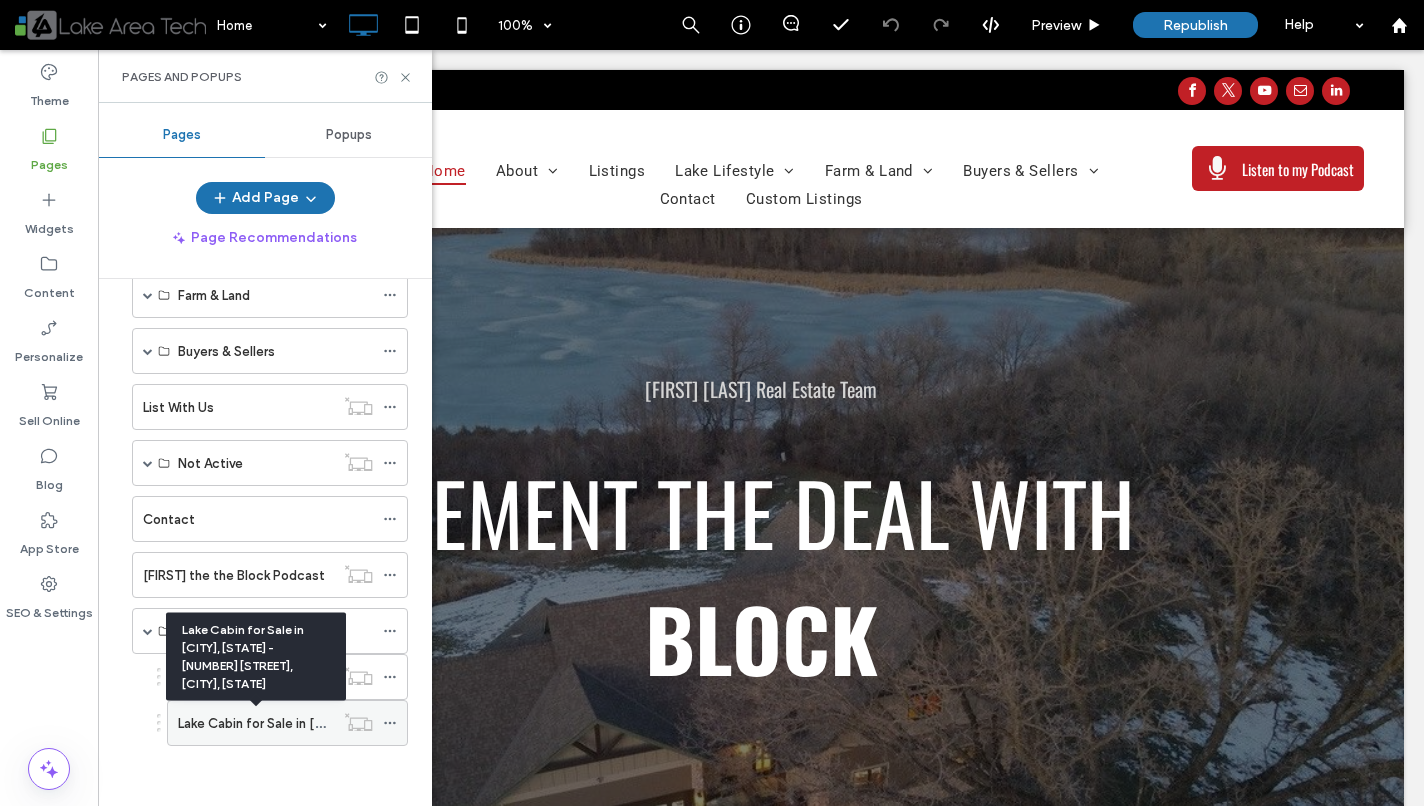 click on "Lake Cabin for Sale in [CITY], [STATE] - [NUMBER] [STREET], [CITY], [STATE]" at bounding box center [404, 723] 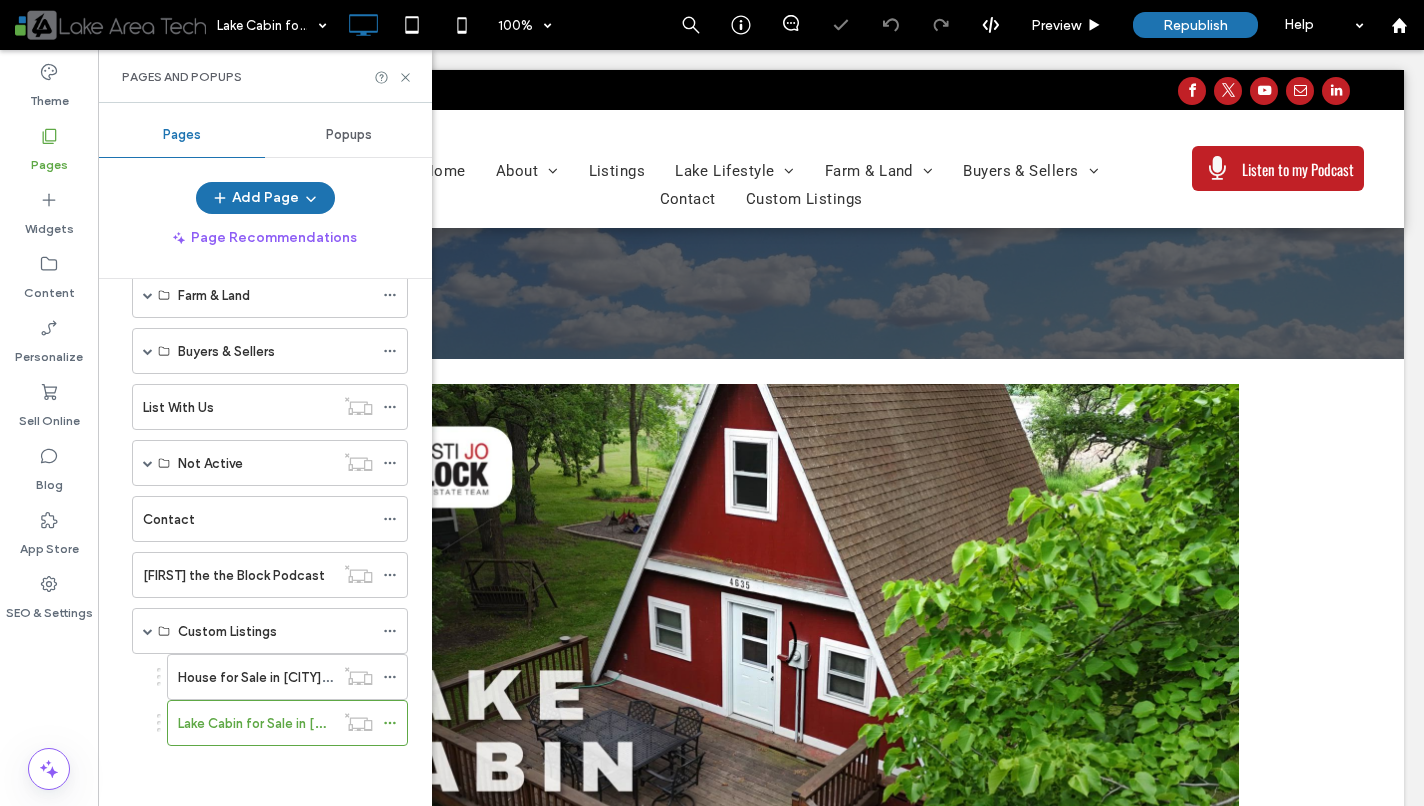 scroll, scrollTop: 0, scrollLeft: 0, axis: both 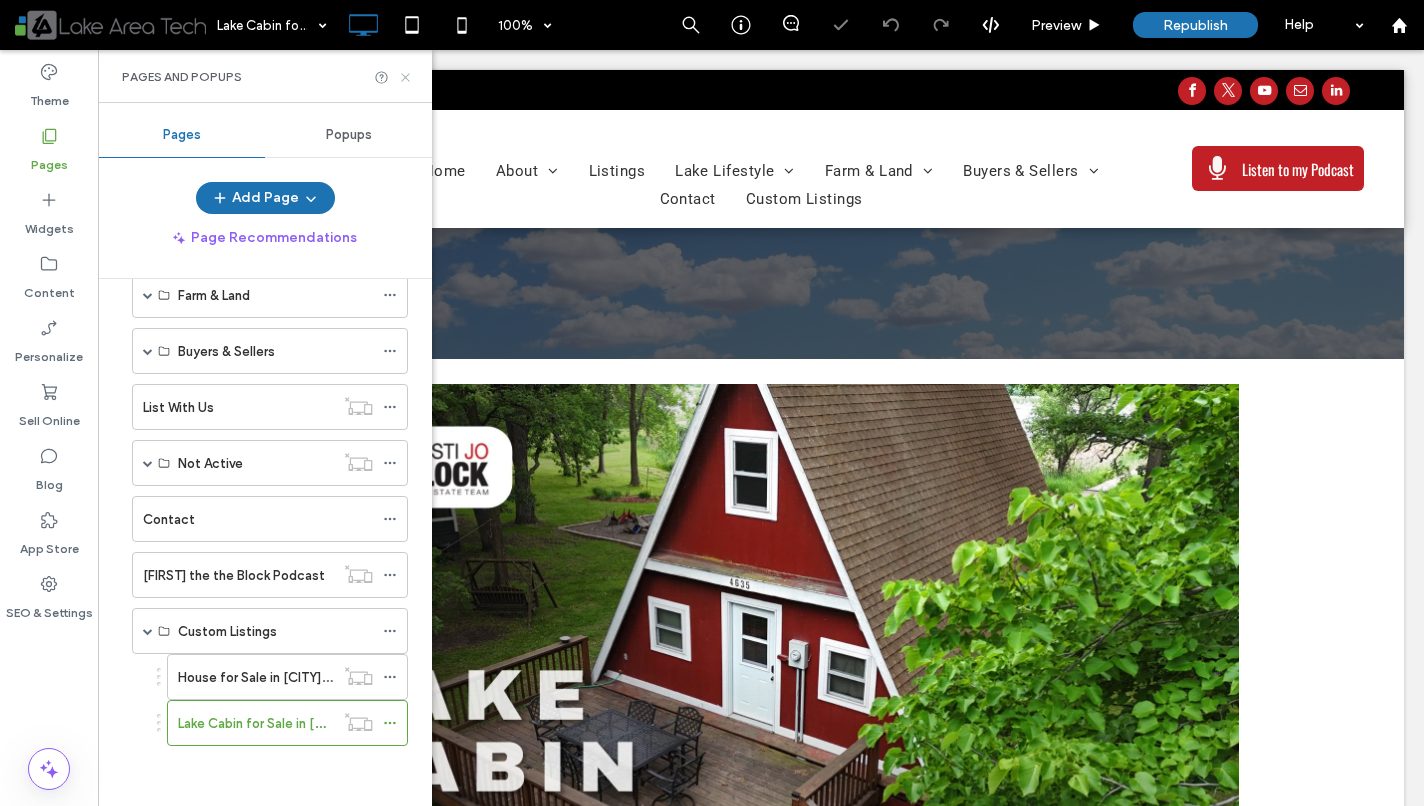 click 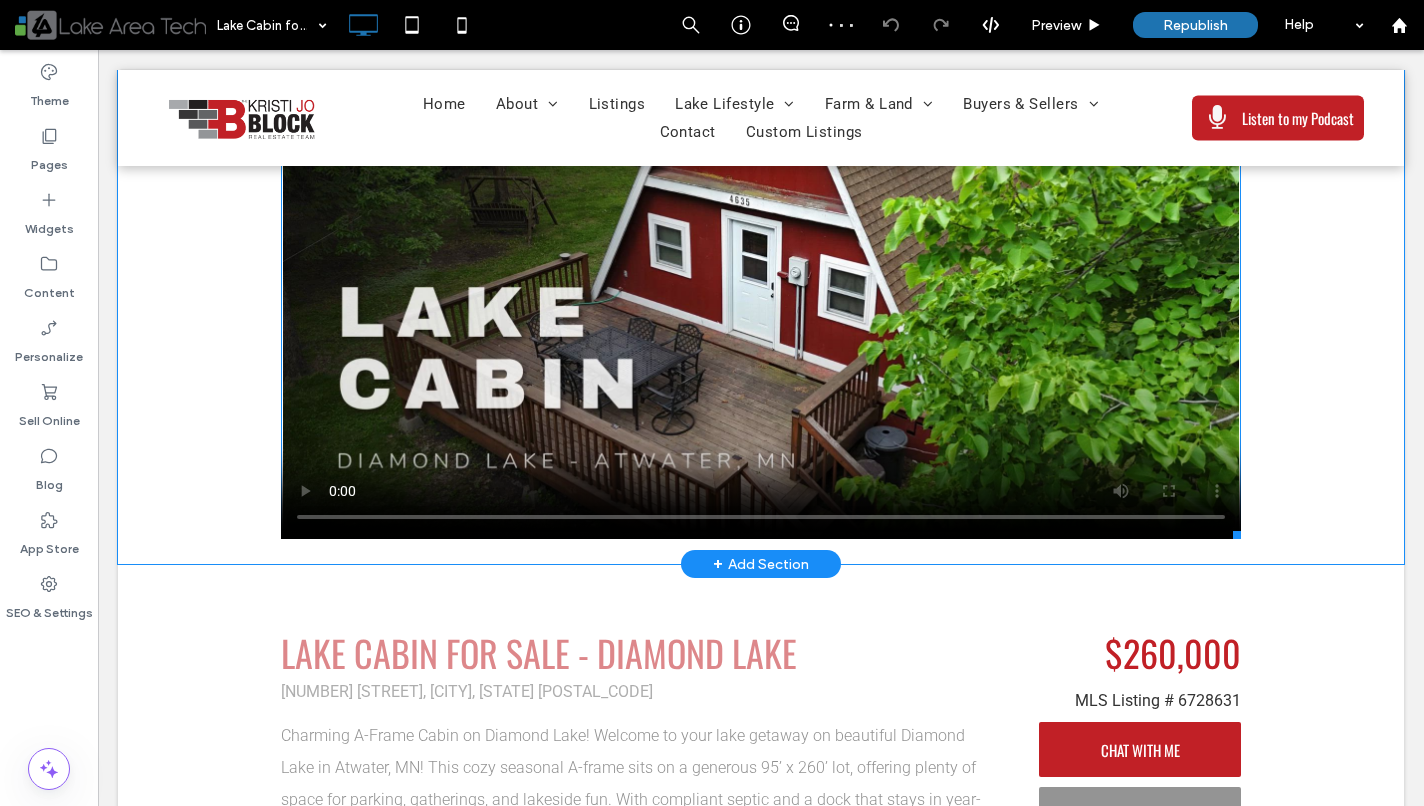 scroll, scrollTop: 350, scrollLeft: 0, axis: vertical 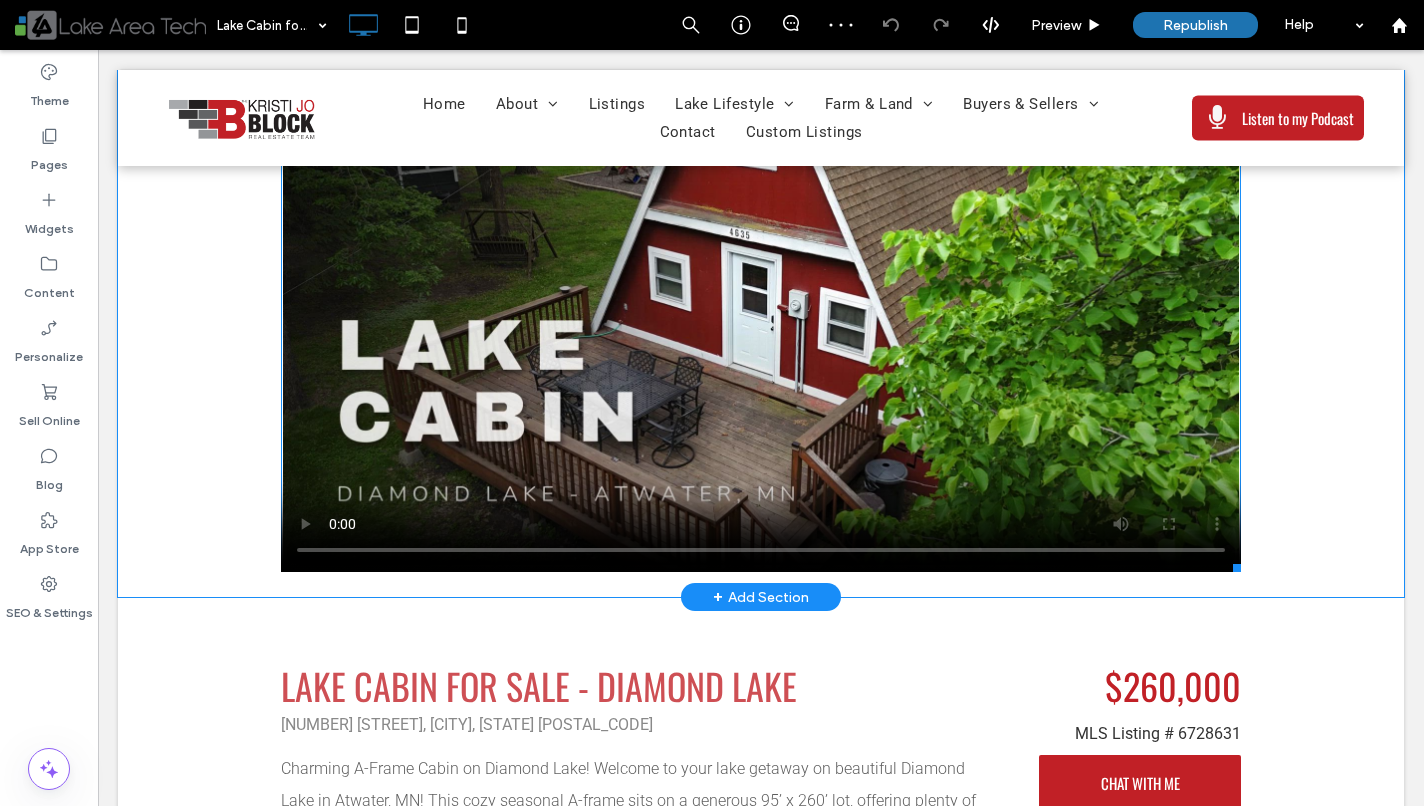click at bounding box center [761, 303] 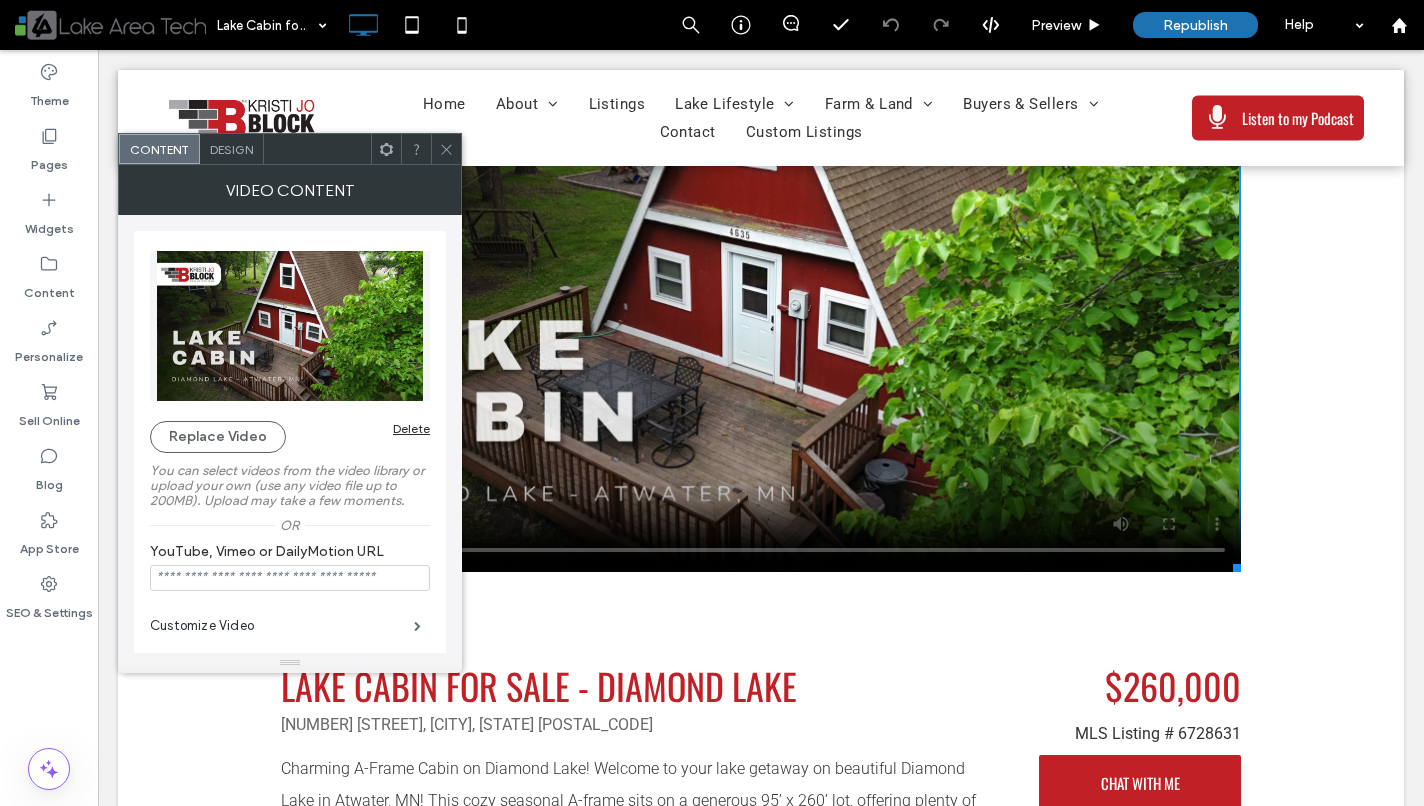 click on "Delete" at bounding box center [411, 428] 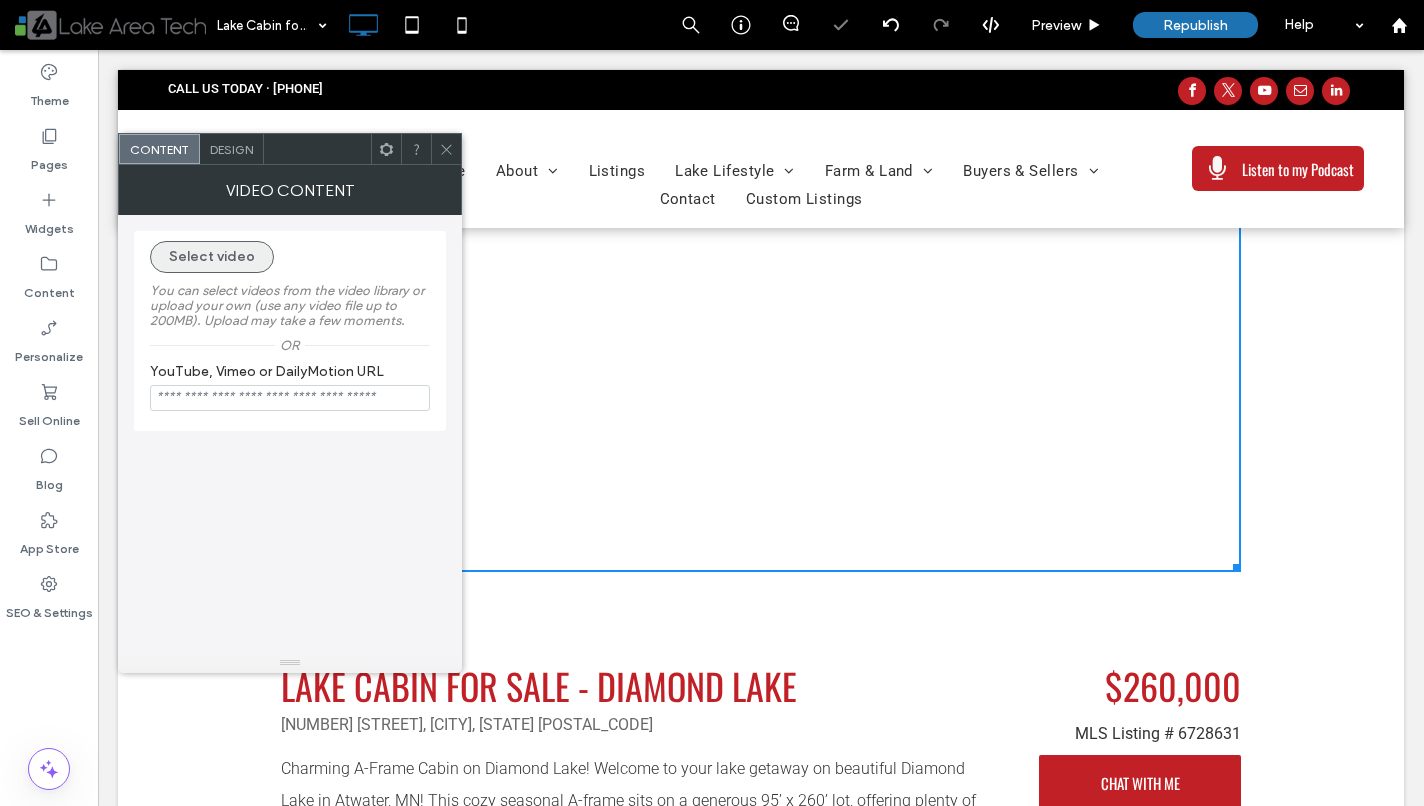 click on "Select video" at bounding box center (212, 257) 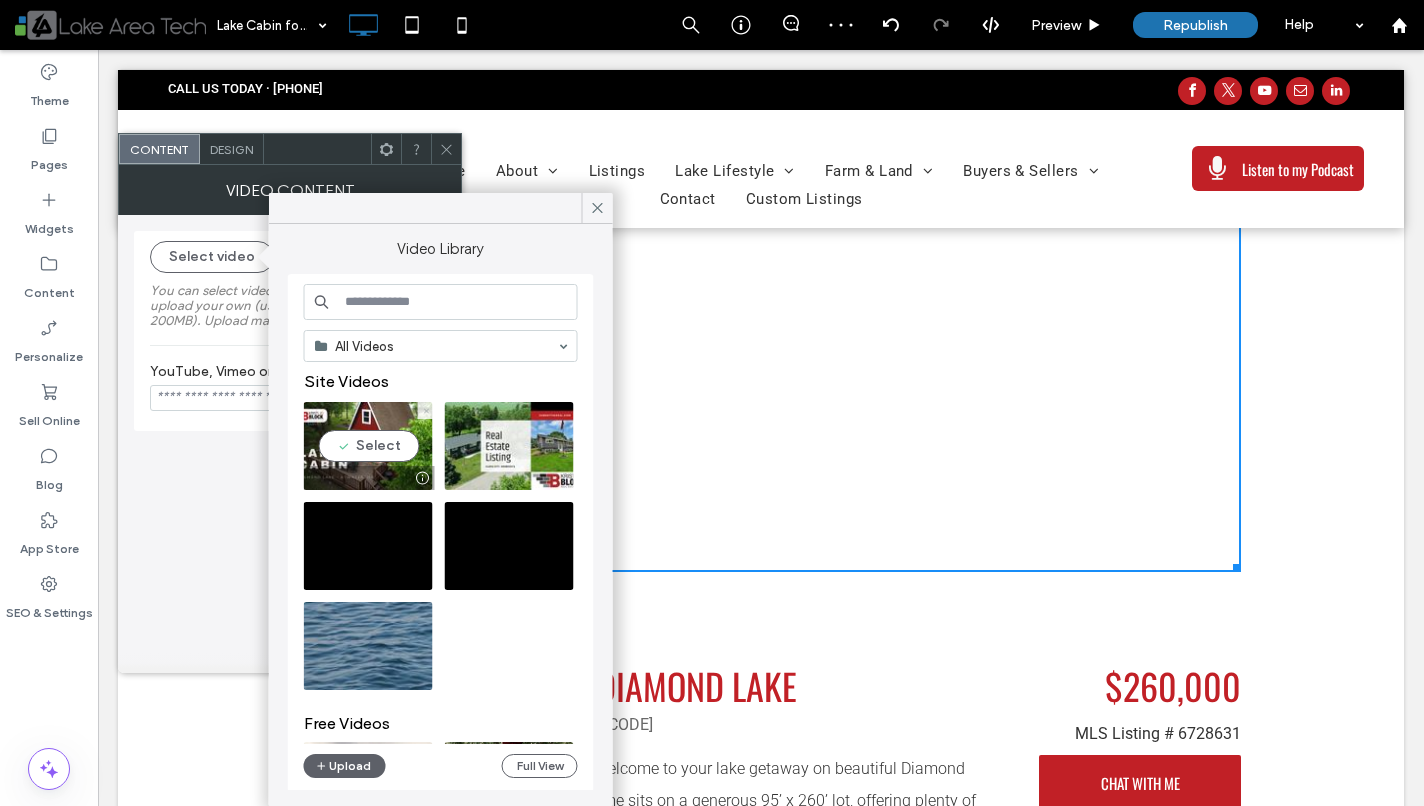 click 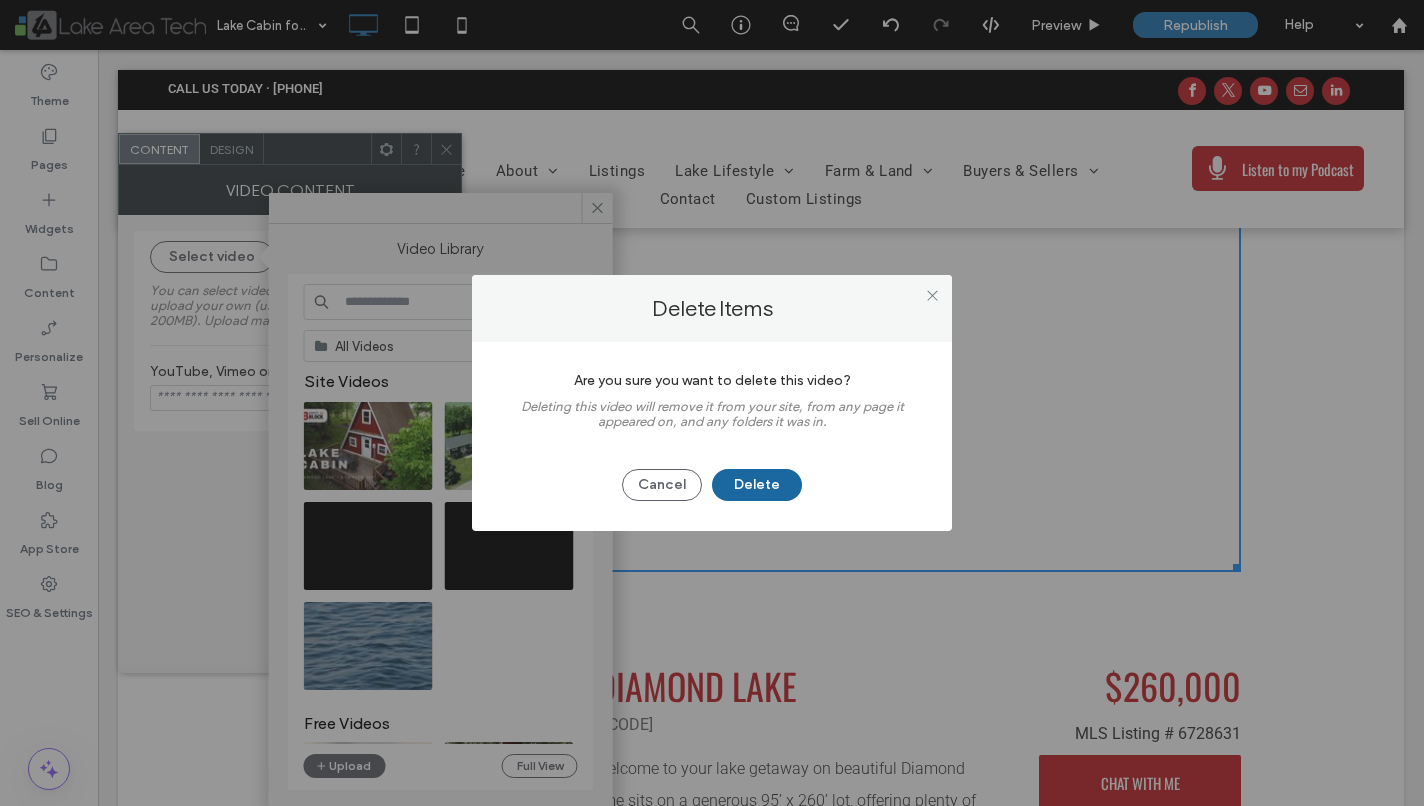 click on "Delete" at bounding box center (757, 485) 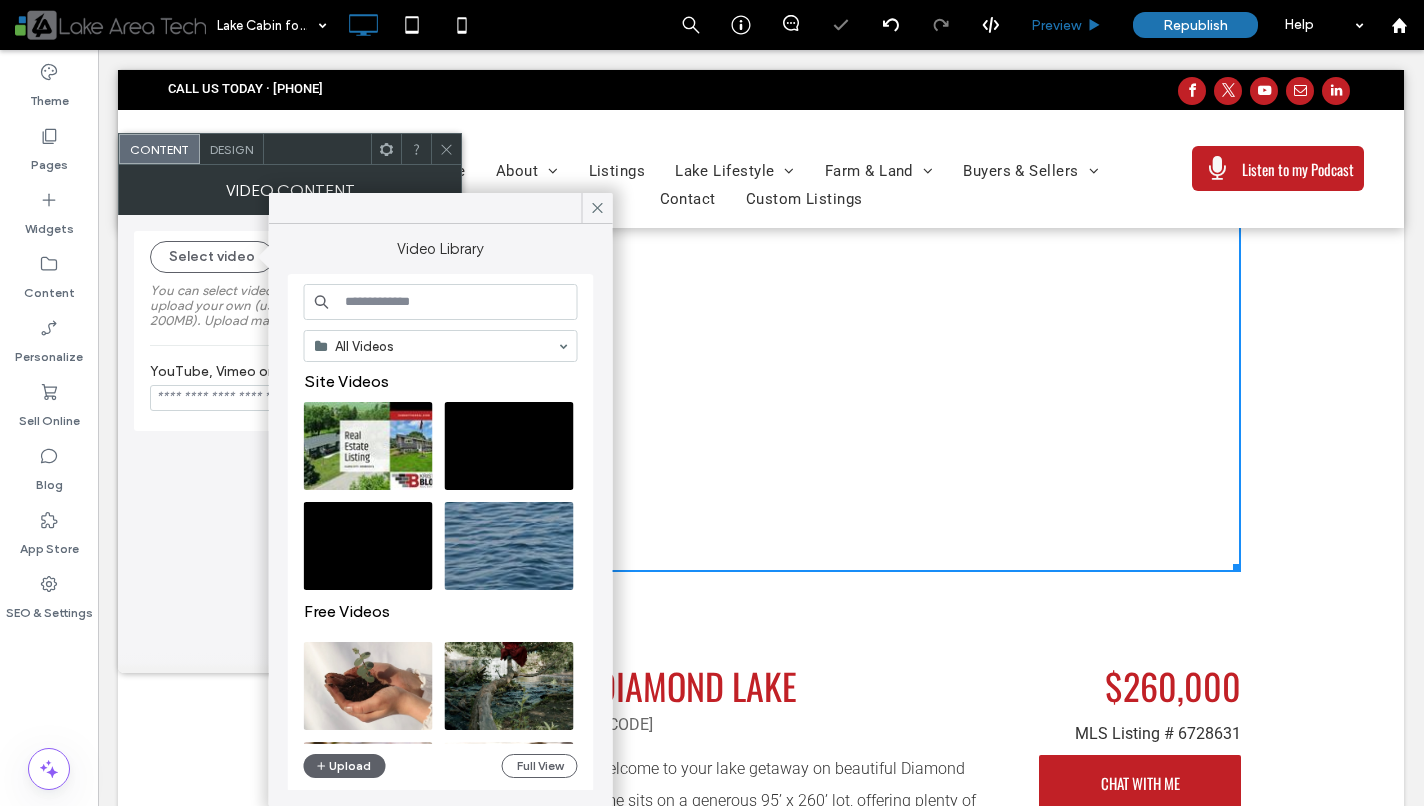 scroll, scrollTop: 0, scrollLeft: 0, axis: both 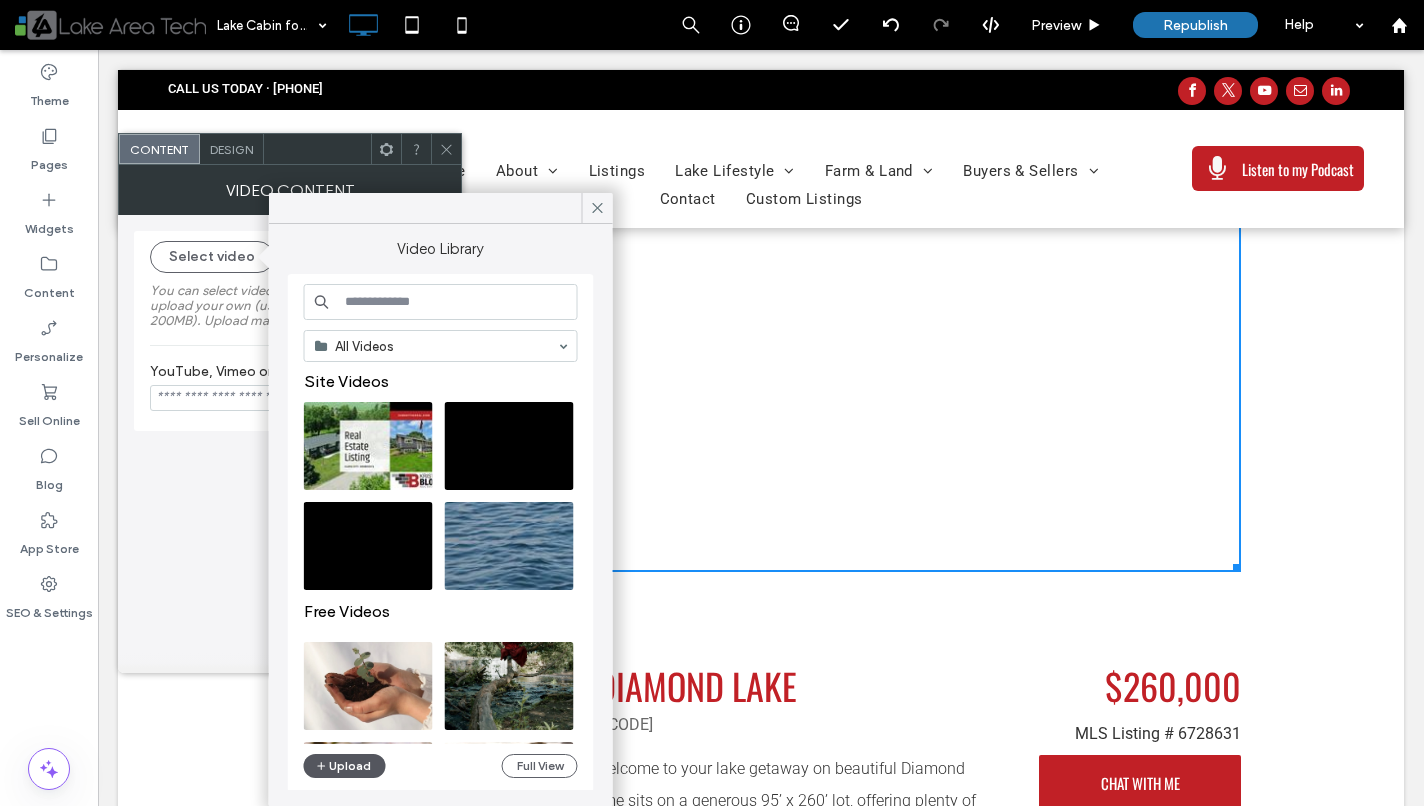 click on "Upload" at bounding box center (345, 766) 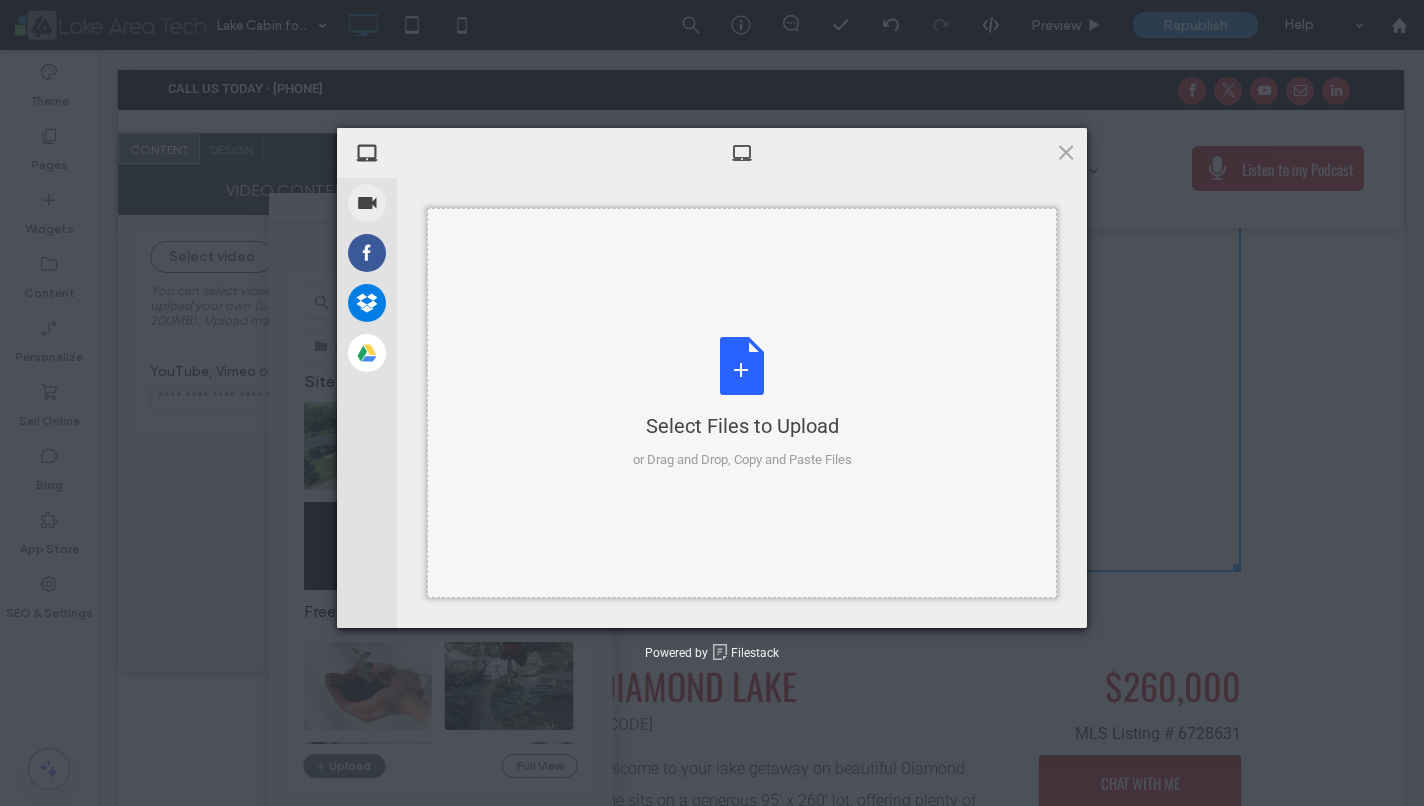 click on "Select Files to Upload
or Drag and Drop, Copy and Paste Files" at bounding box center [742, 403] 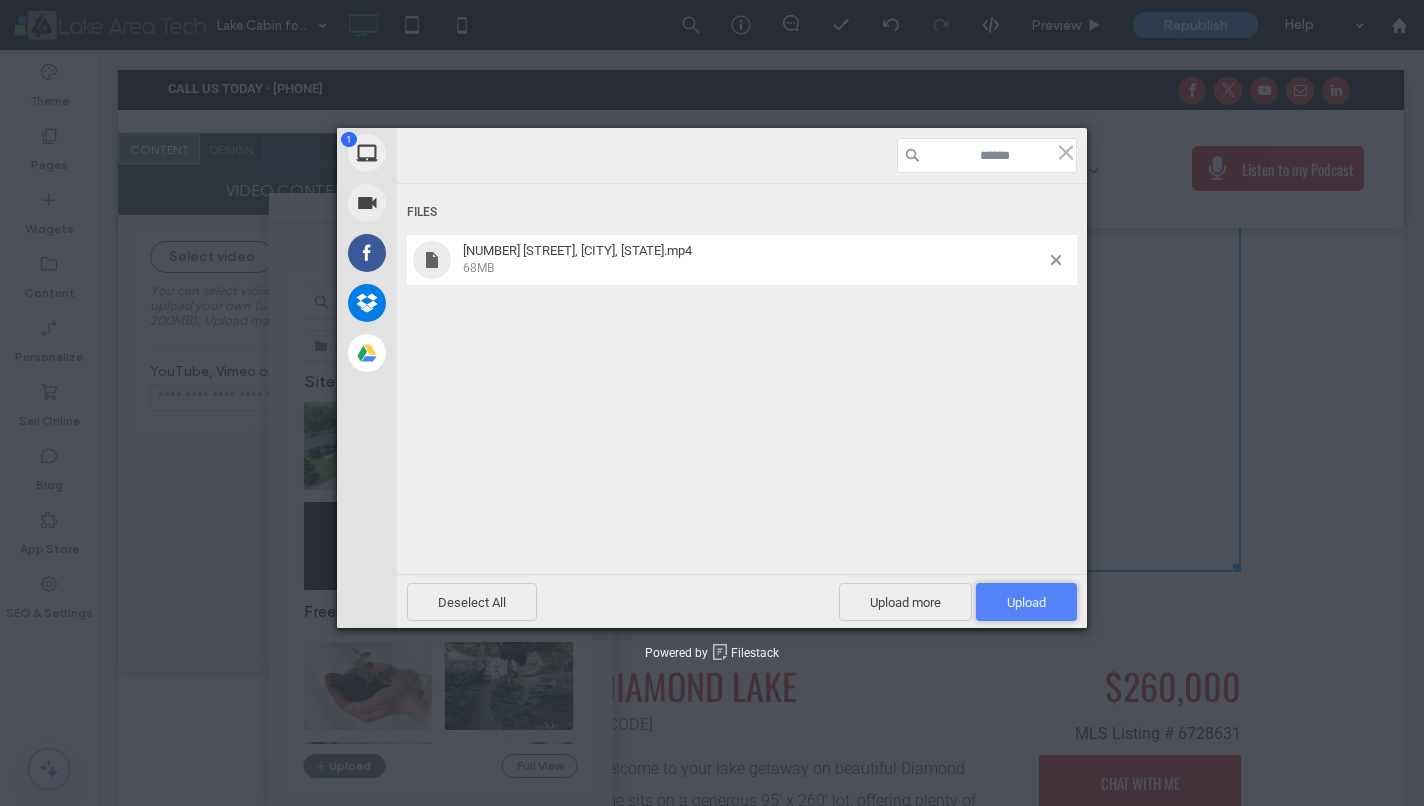 click on "Upload
1" at bounding box center [1026, 602] 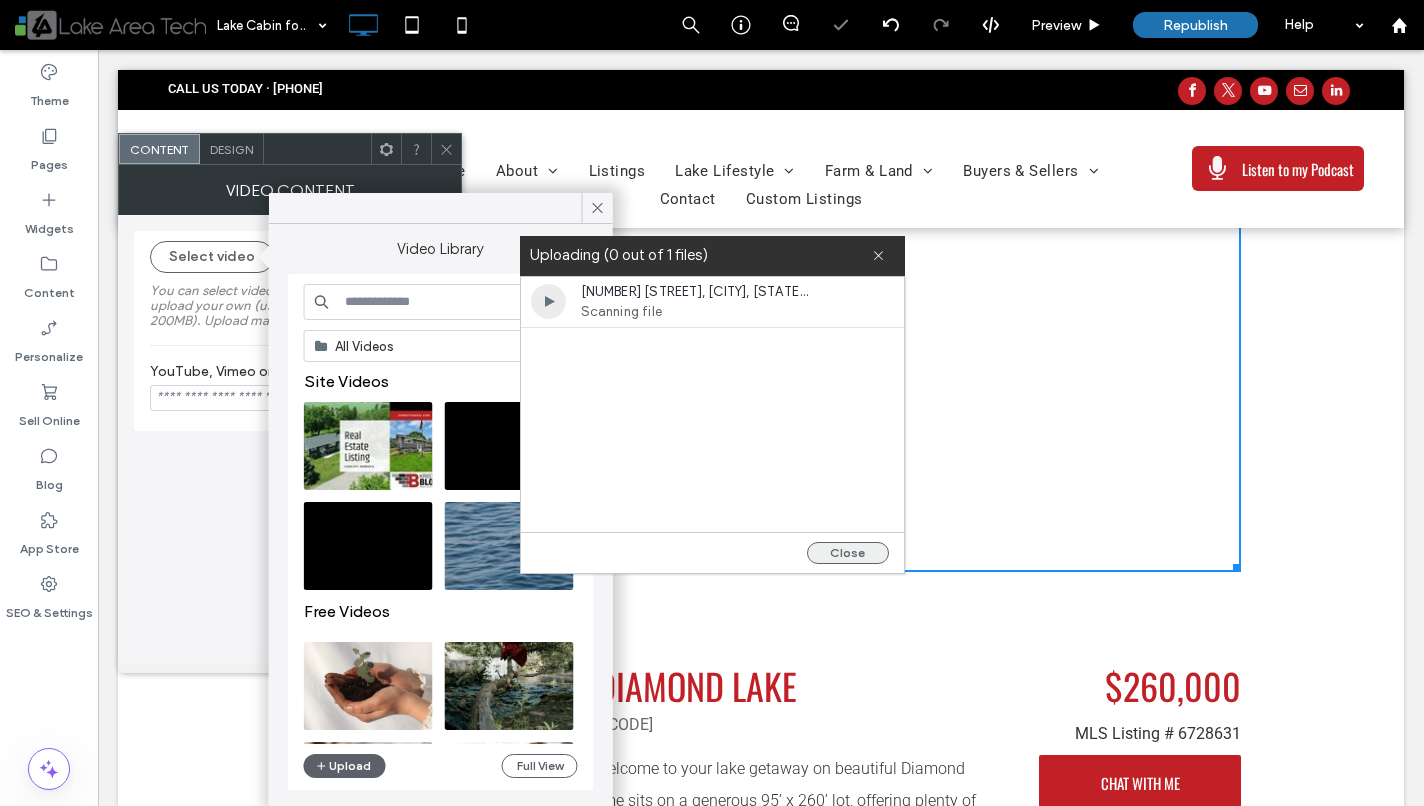click on "Close" at bounding box center [848, 553] 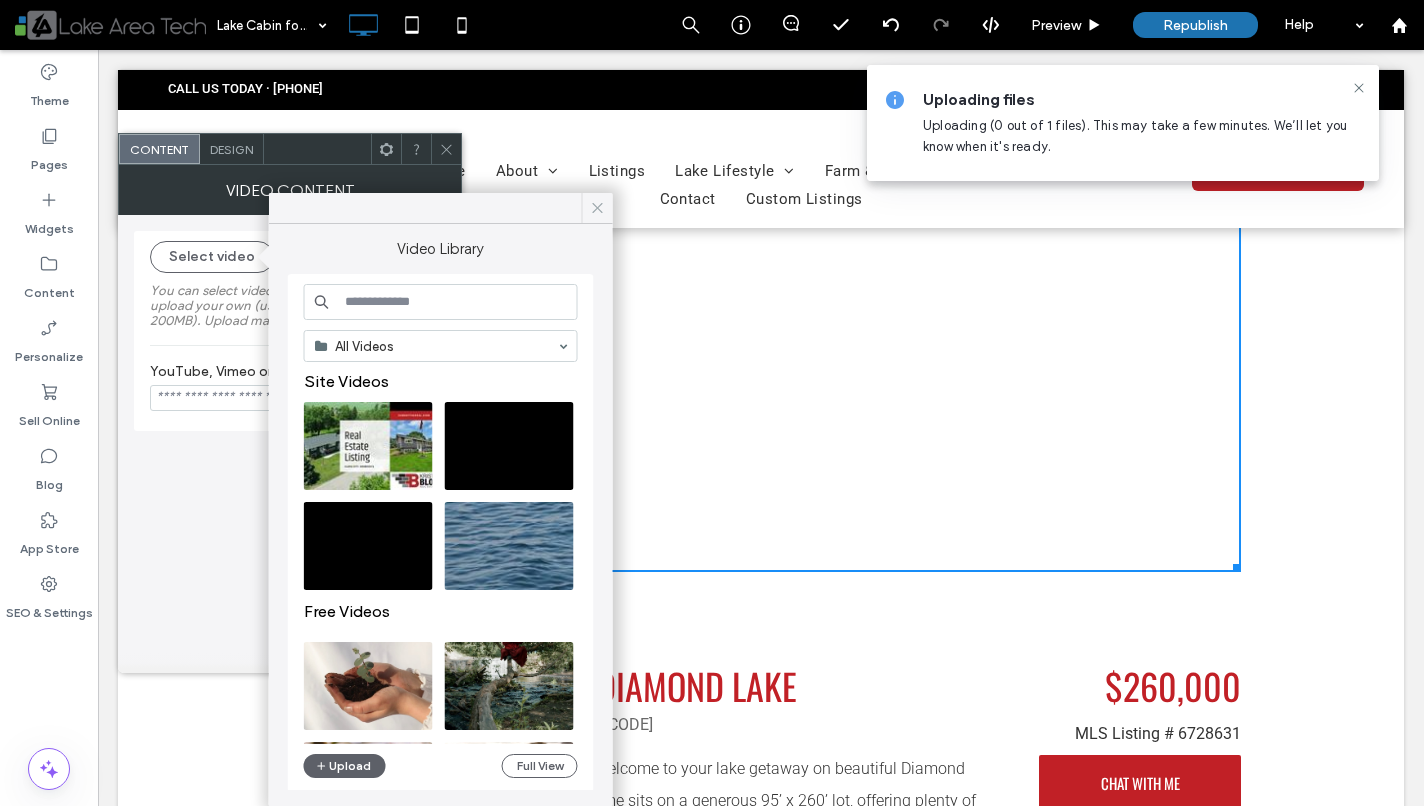 click at bounding box center [597, 208] 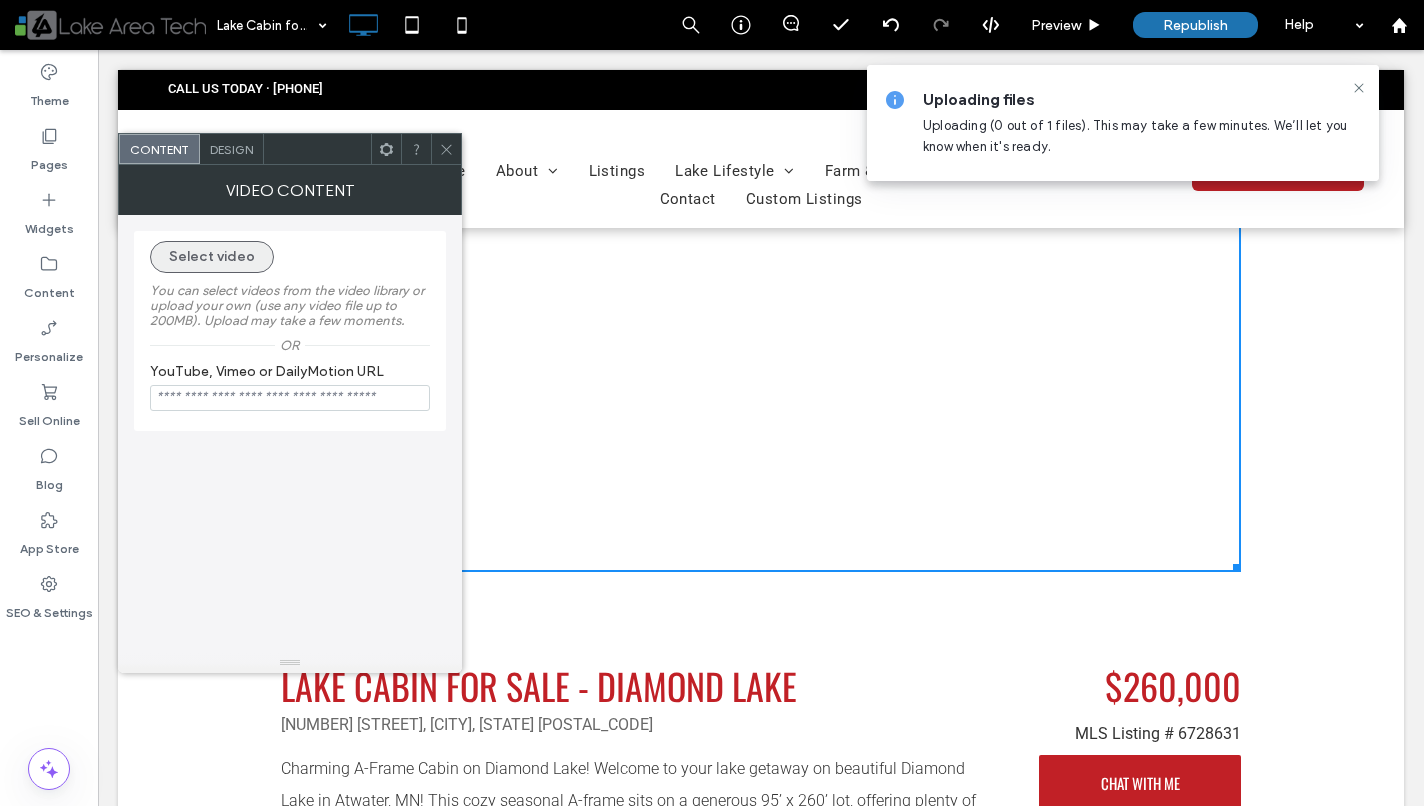 click on "Select video" at bounding box center (212, 257) 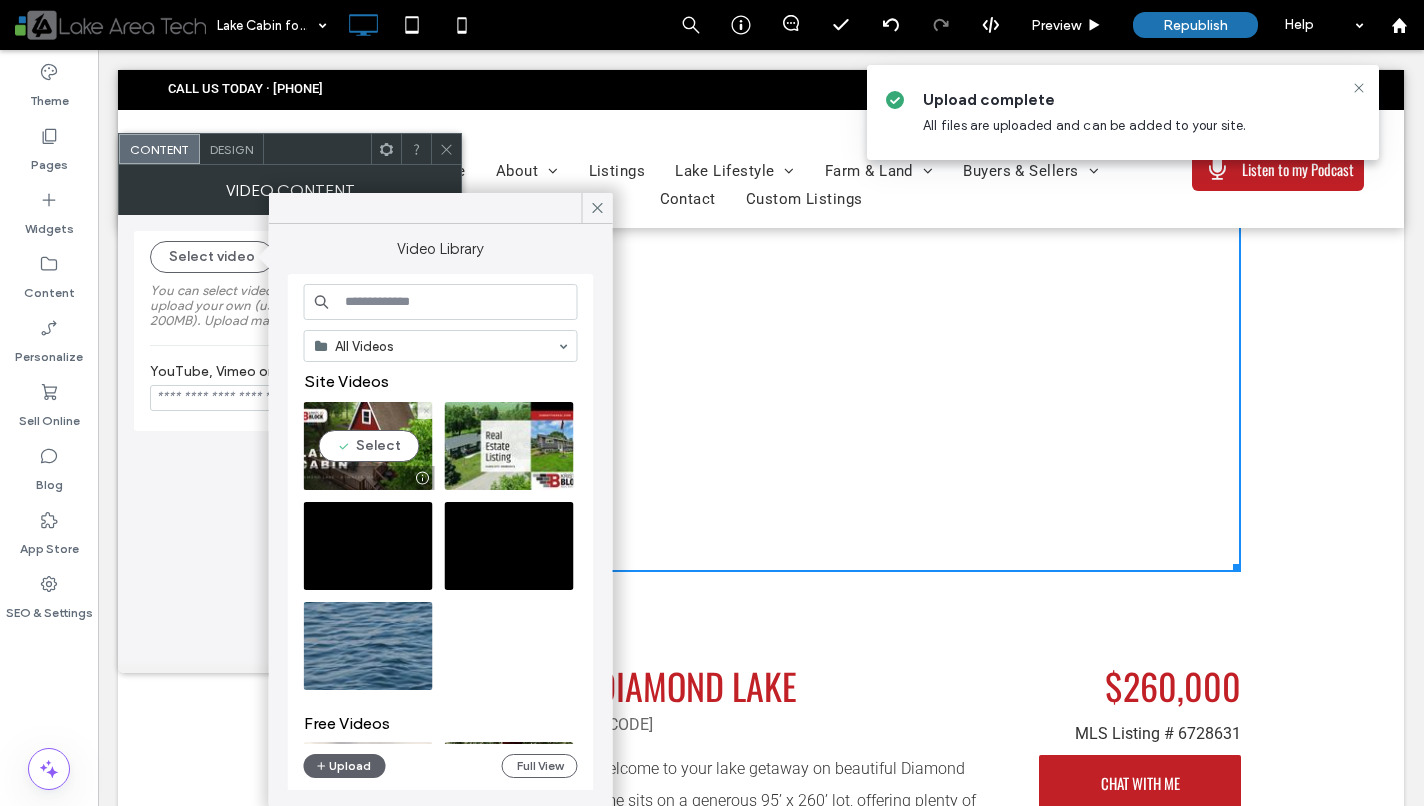click 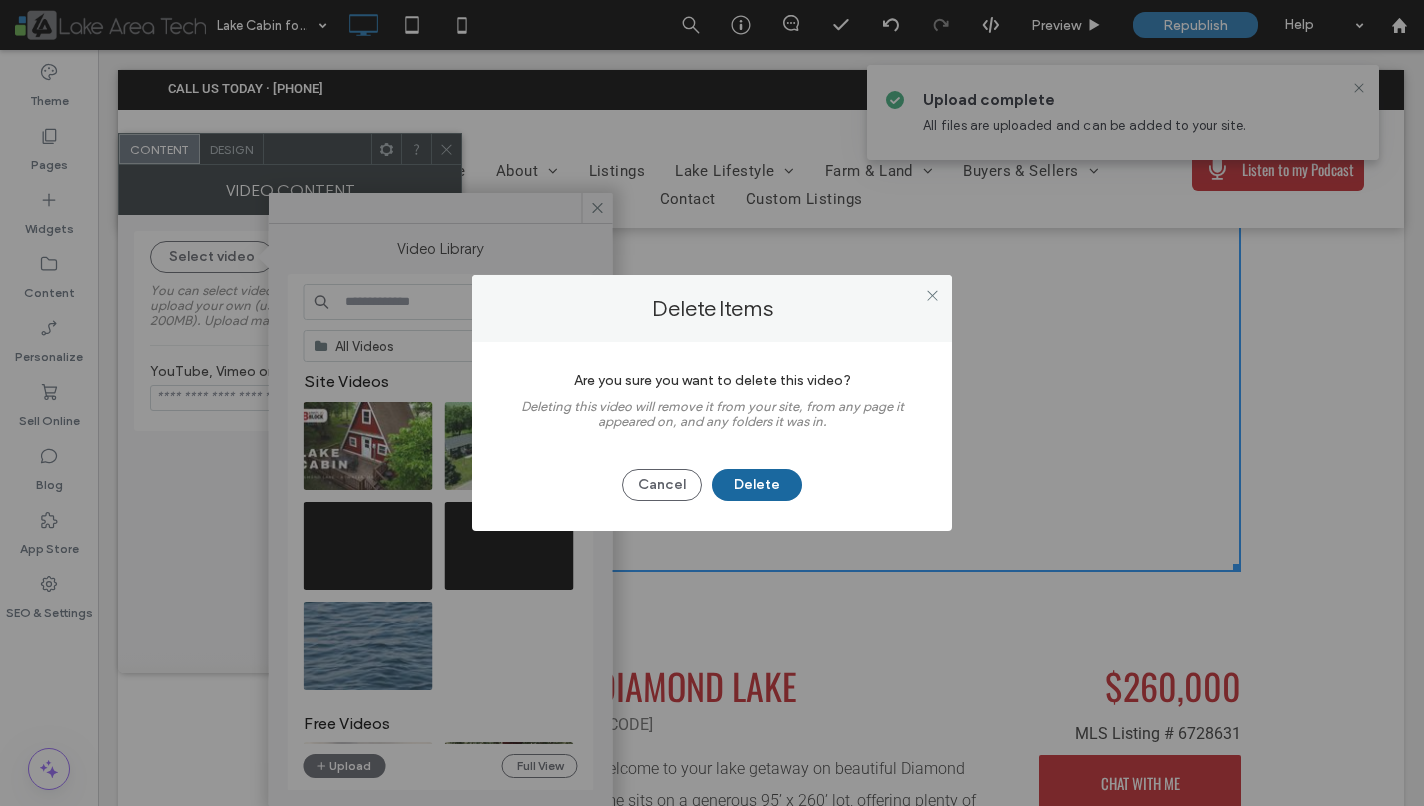 click on "Delete" at bounding box center (757, 485) 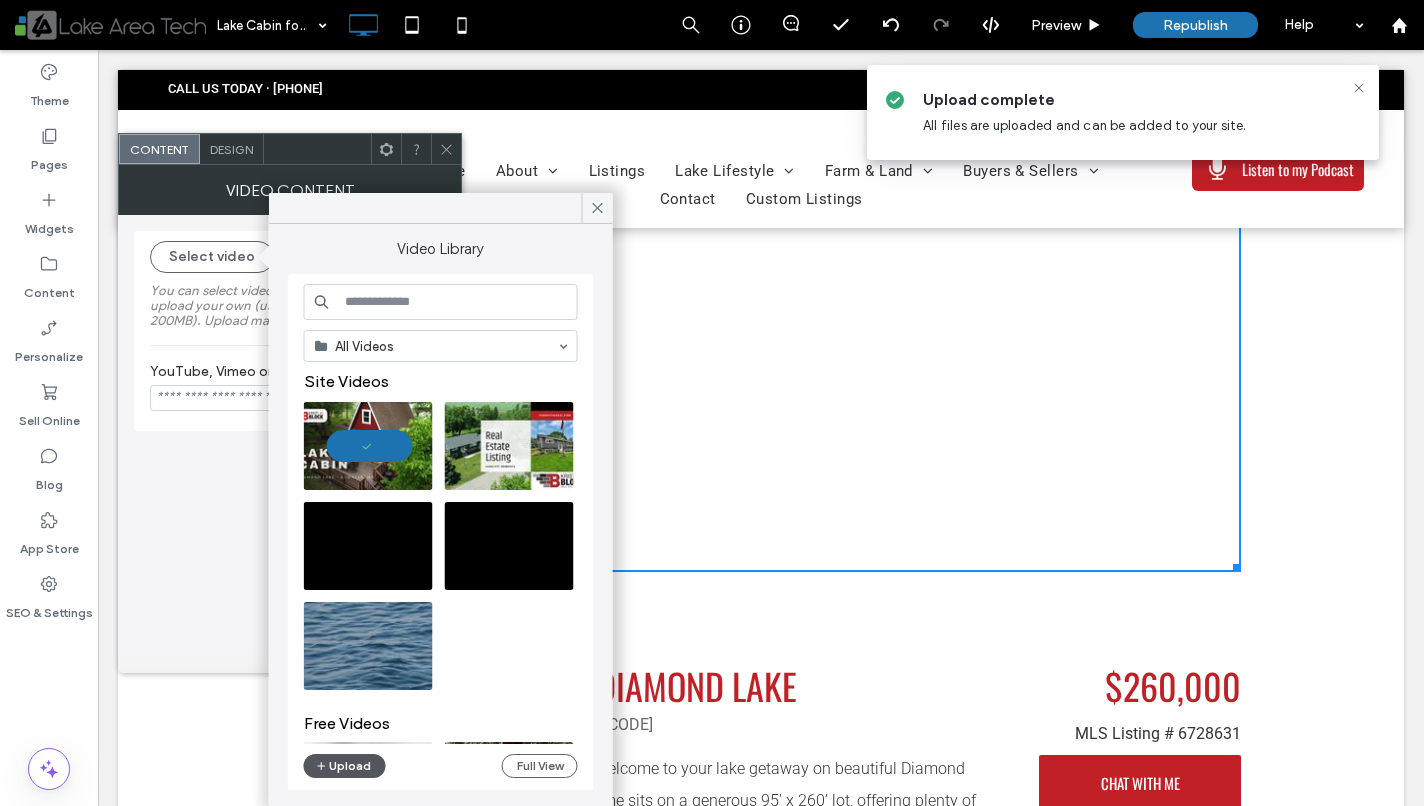 click on "Upload" at bounding box center [345, 766] 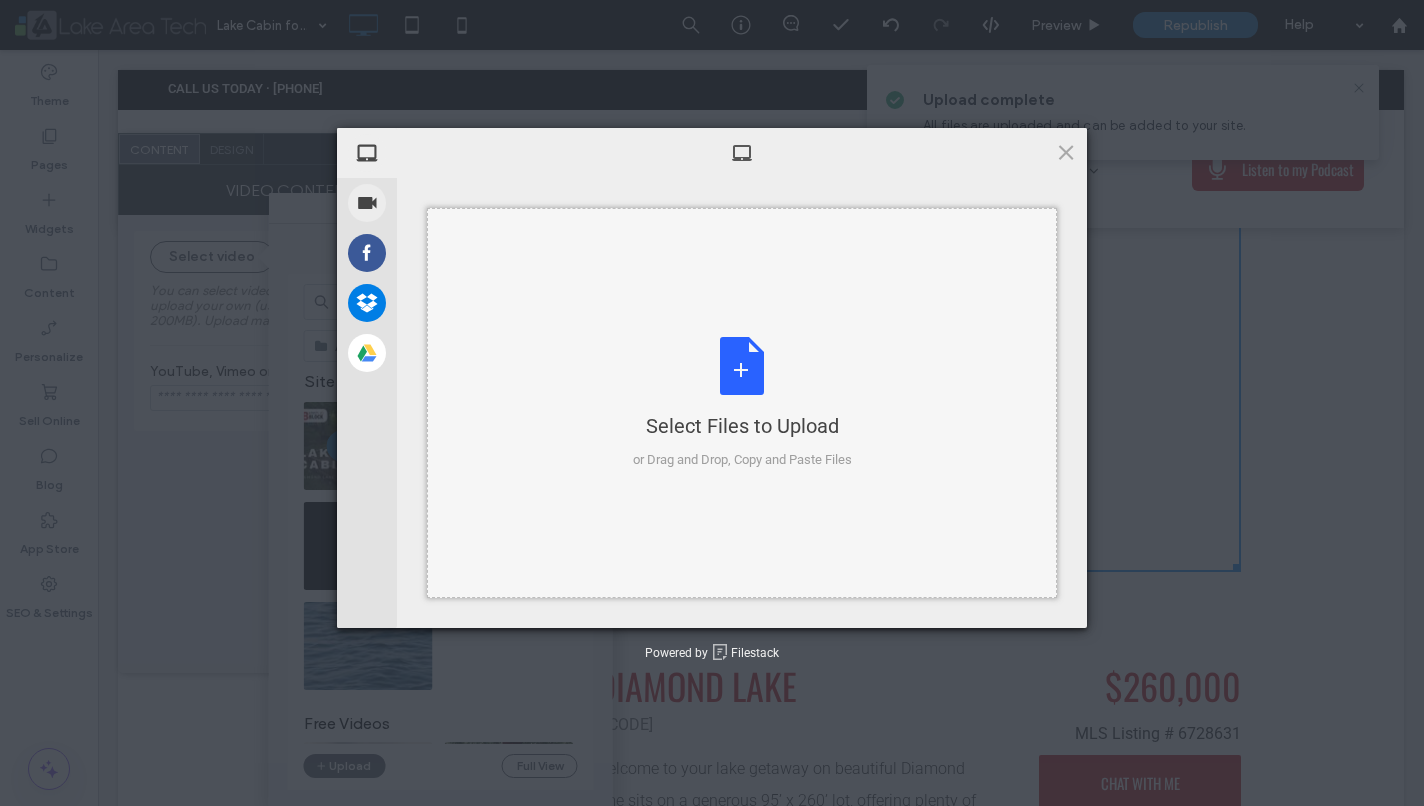 click on "Select Files to Upload
or Drag and Drop, Copy and Paste Files" at bounding box center [742, 403] 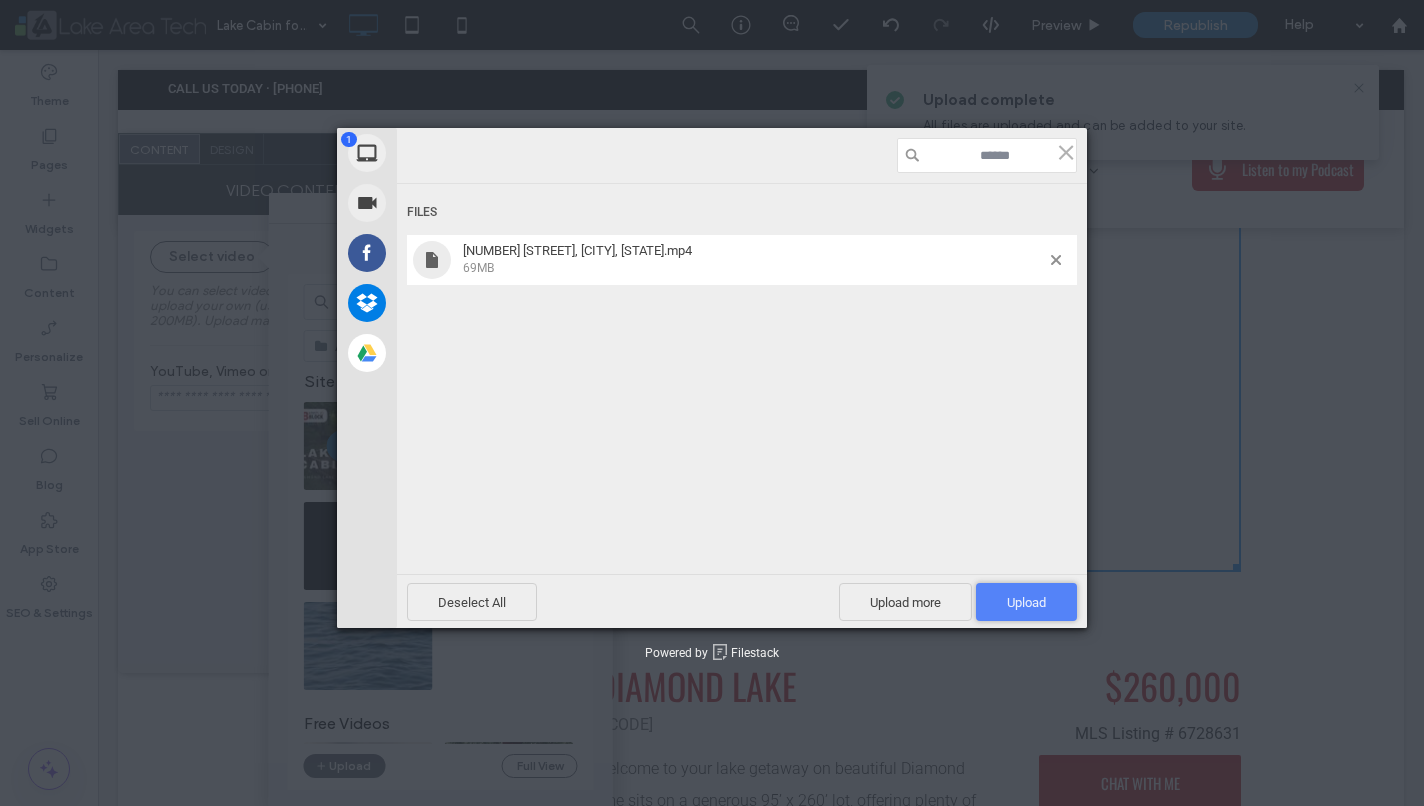 click on "Upload
1" at bounding box center (1026, 602) 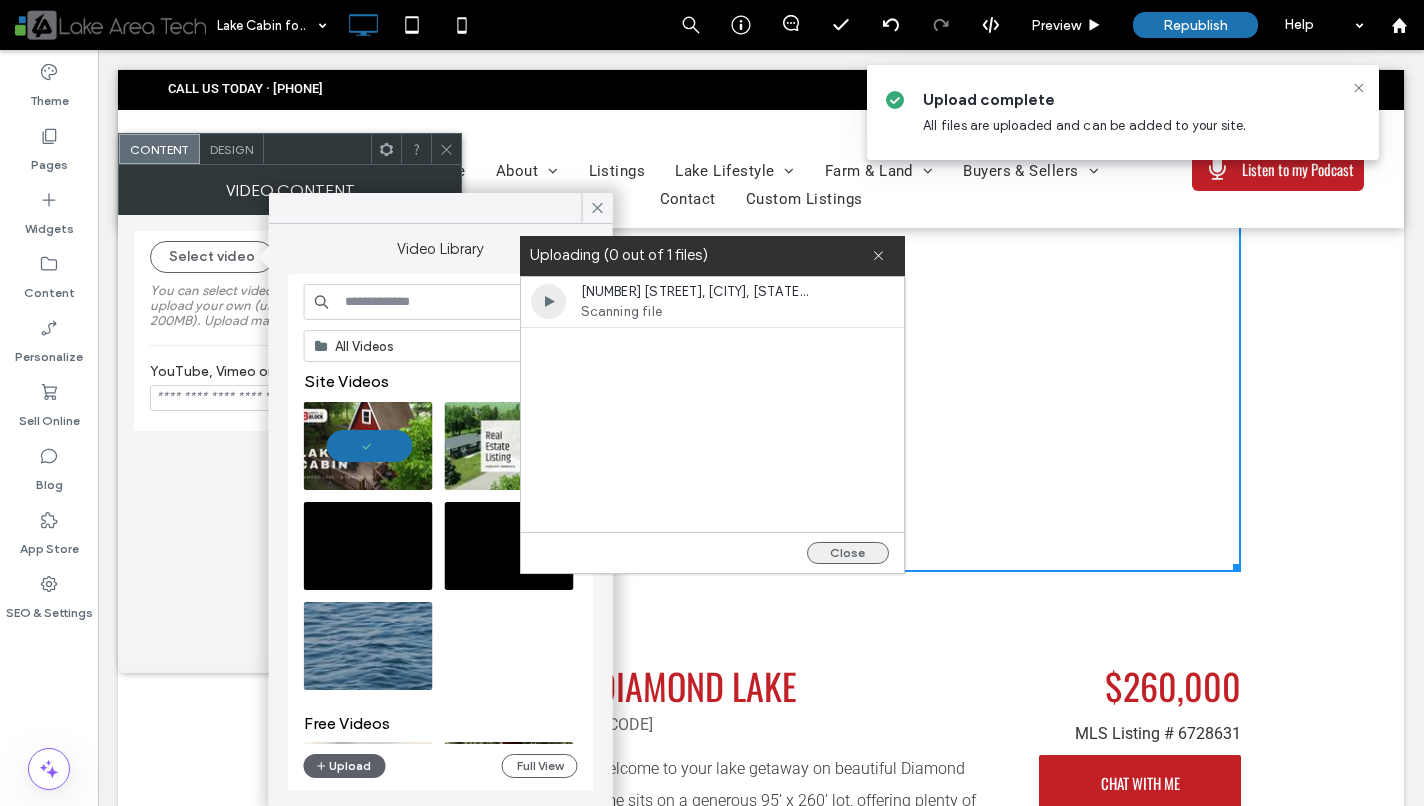 click on "Close" at bounding box center (848, 553) 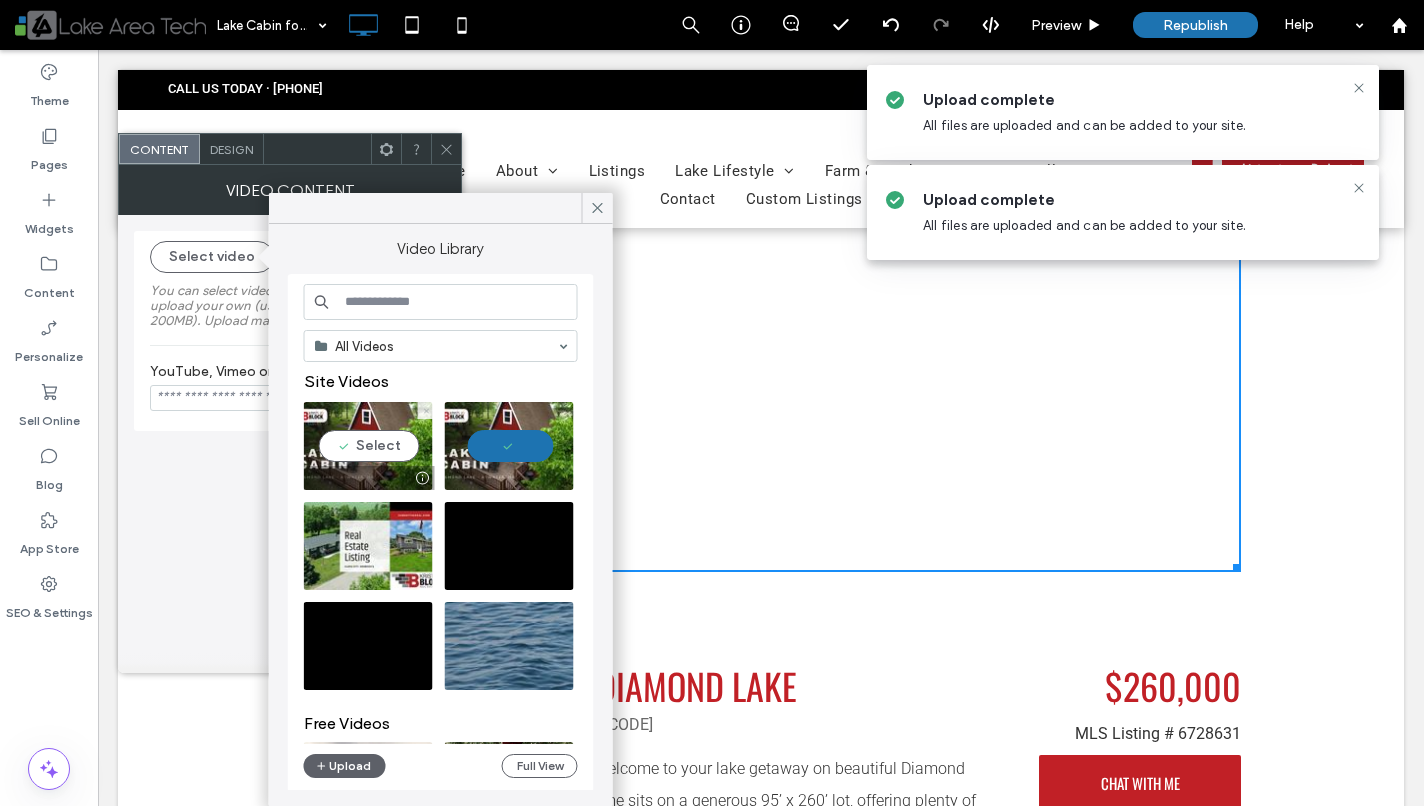 click 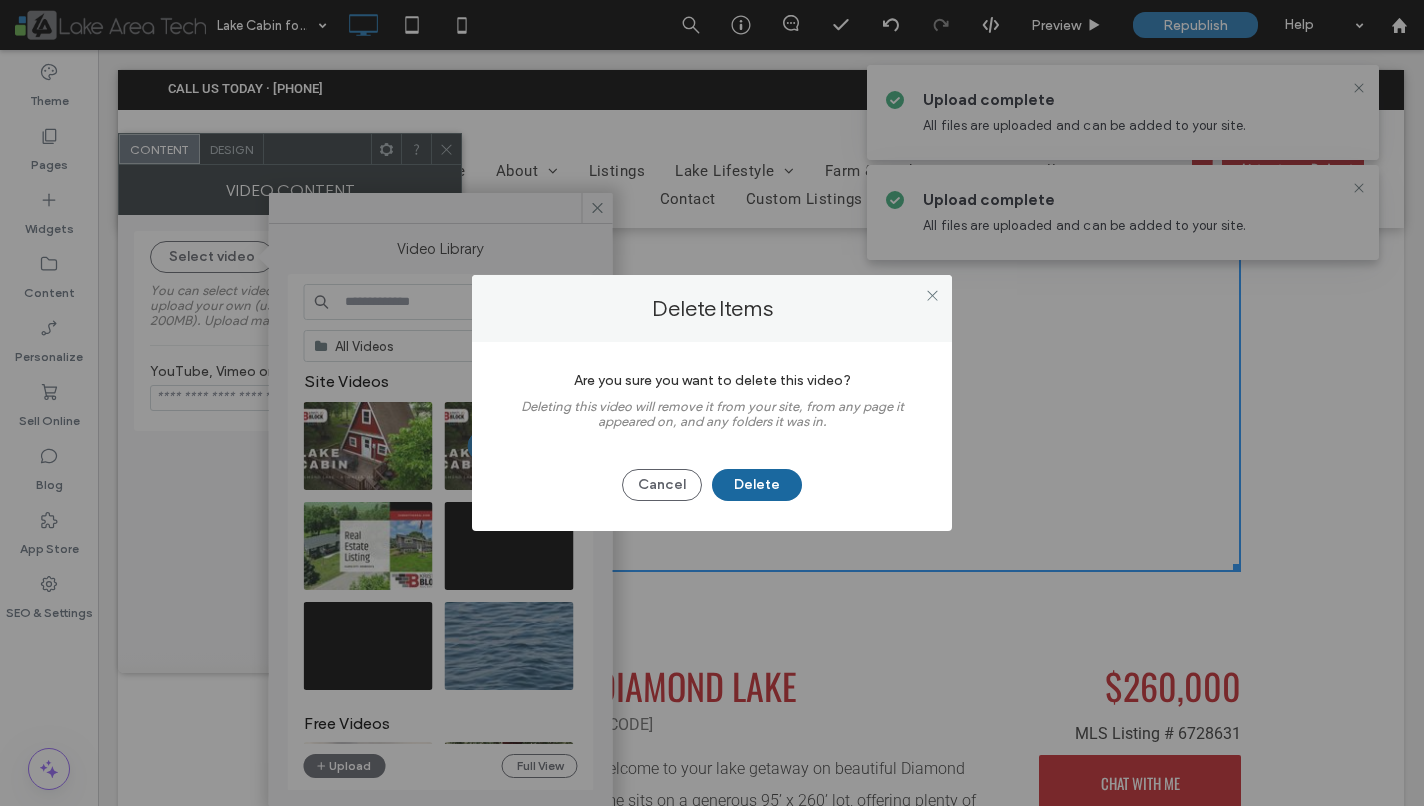 click on "Delete" at bounding box center [757, 485] 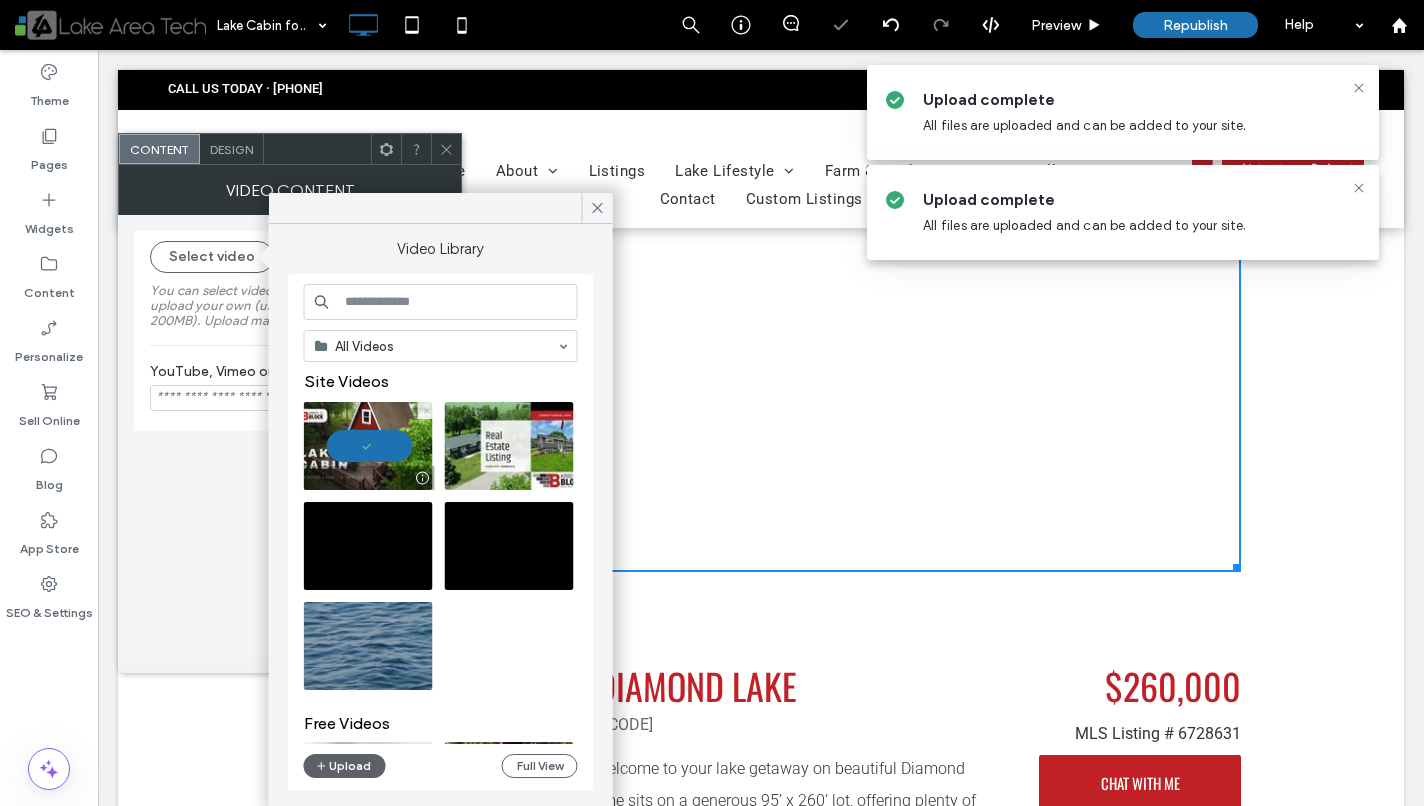 click 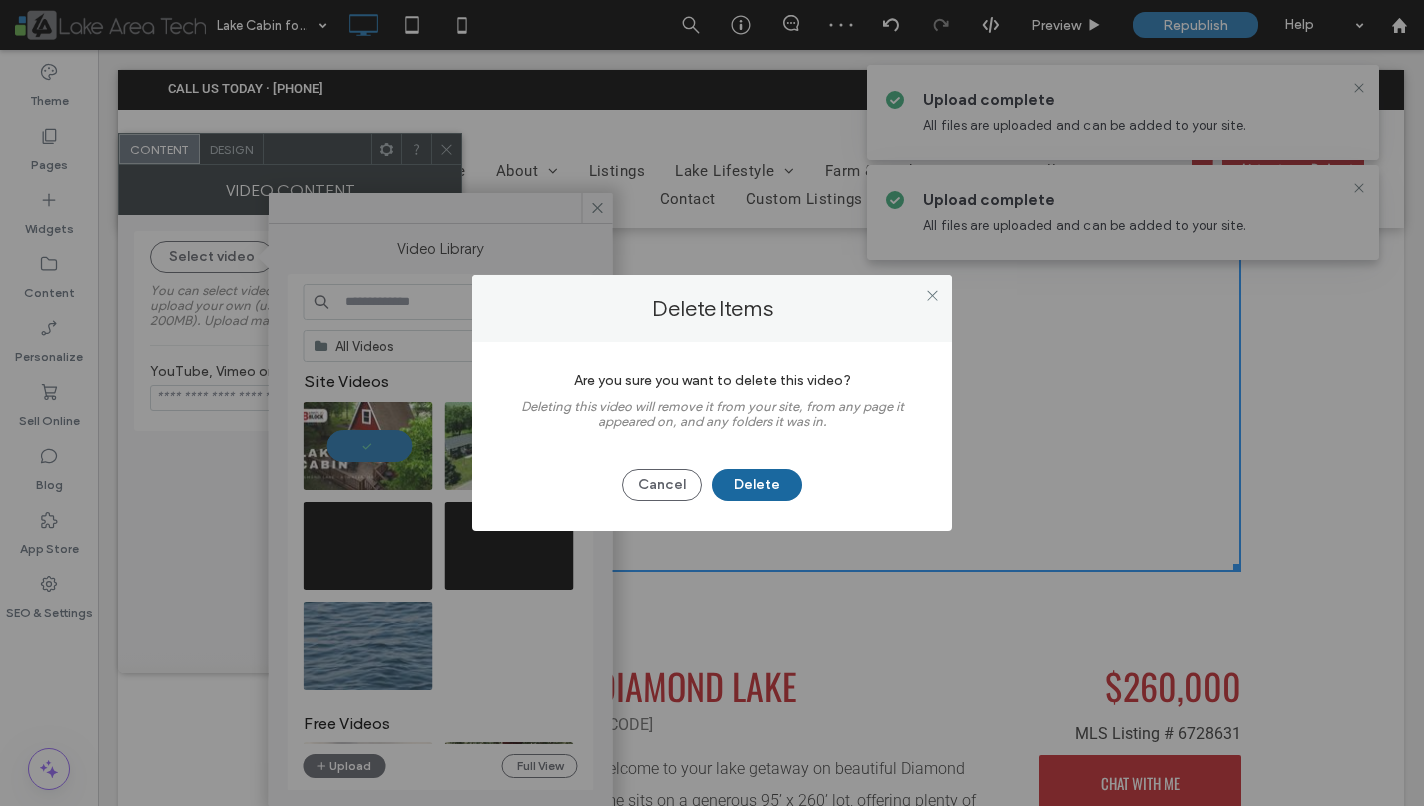 click on "Delete" at bounding box center (757, 485) 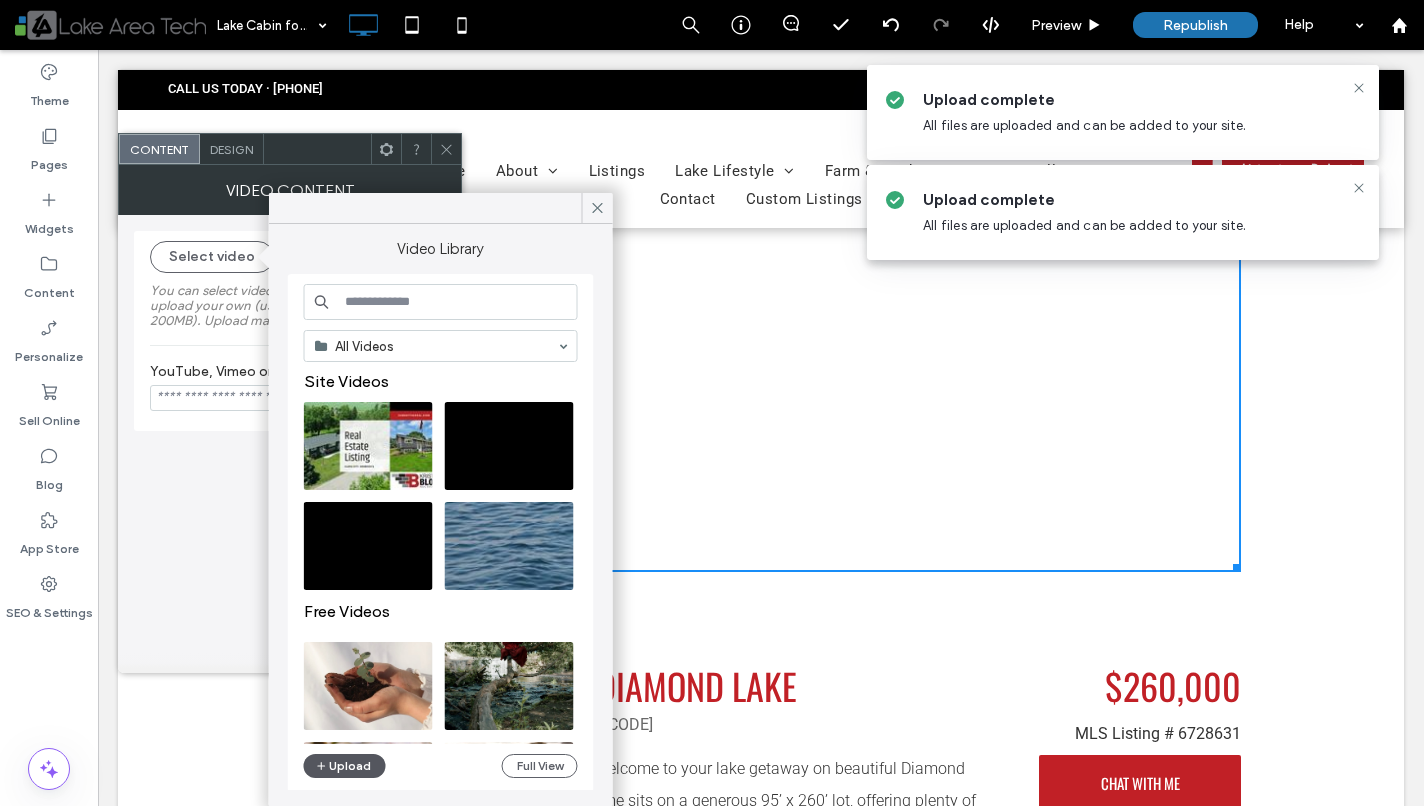 click on "Upload" at bounding box center (345, 766) 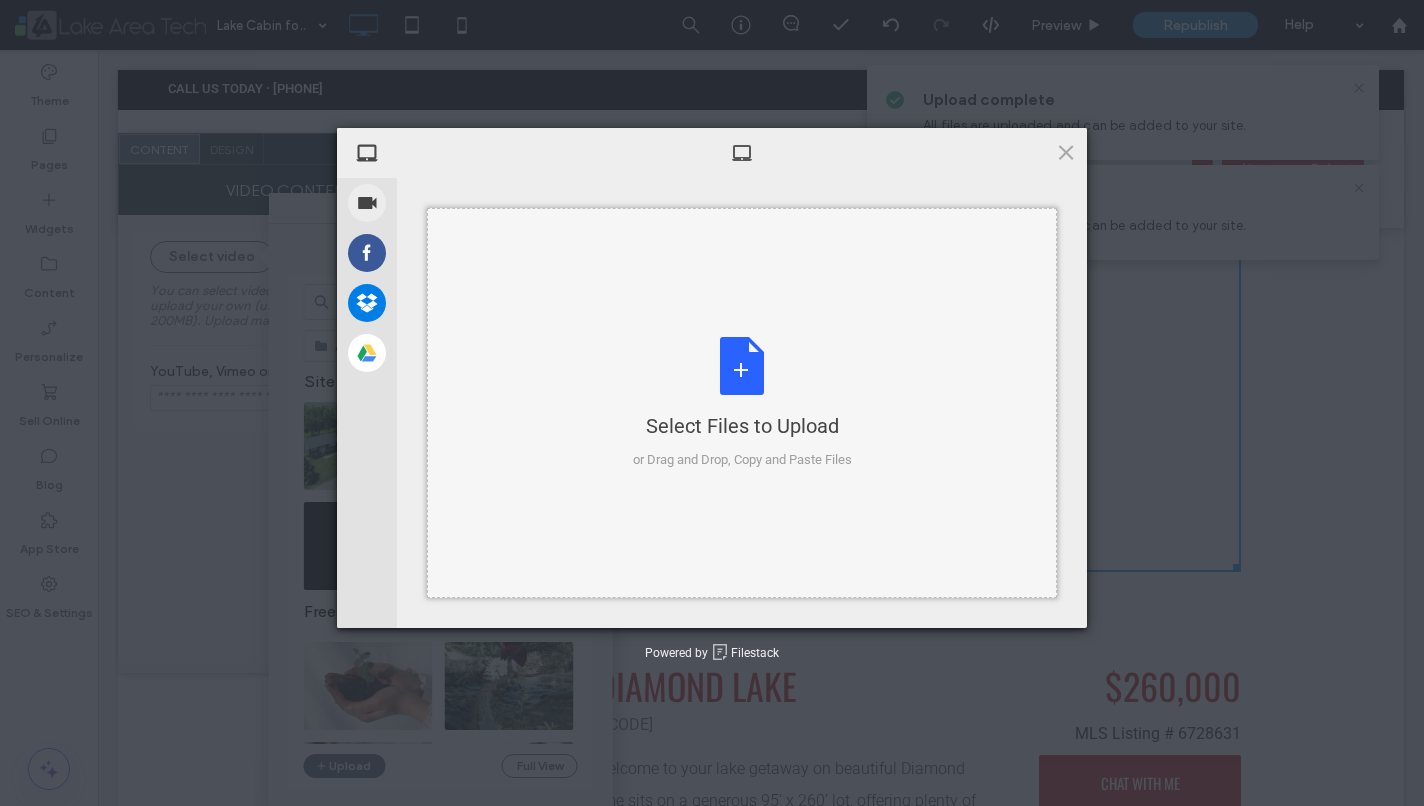 click on "Select Files to Upload
or Drag and Drop, Copy and Paste Files" at bounding box center (742, 403) 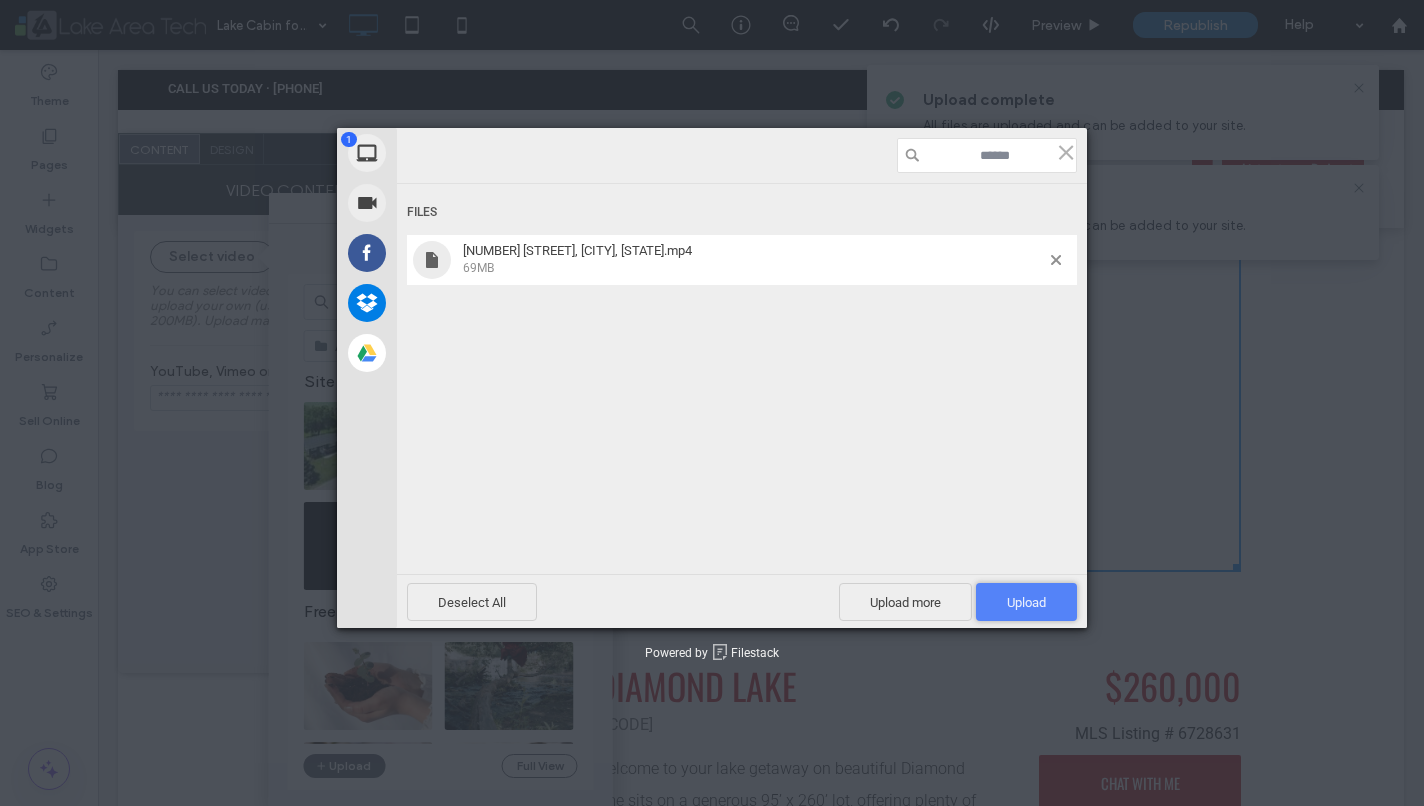 click on "Upload
1" at bounding box center [1026, 602] 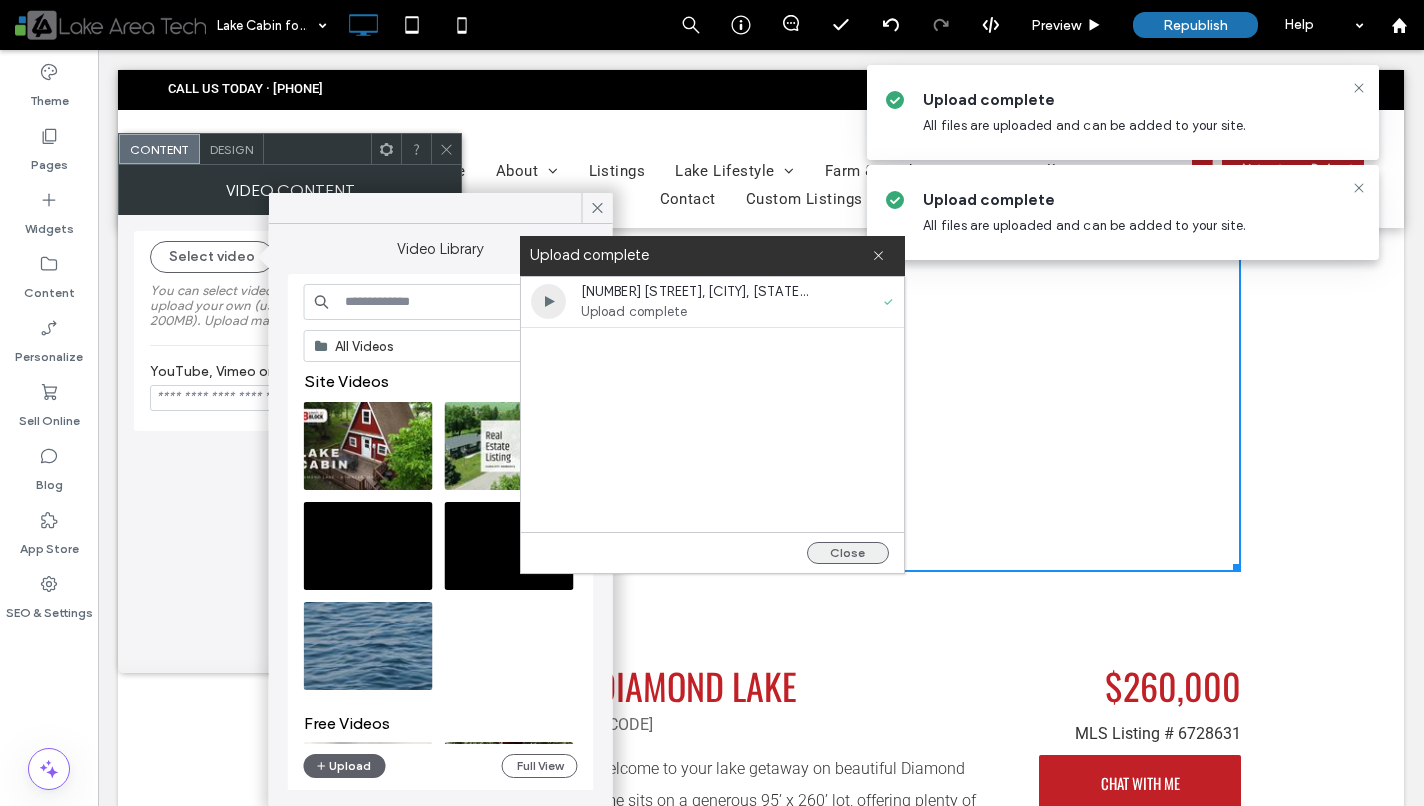 click on "Close" at bounding box center [848, 553] 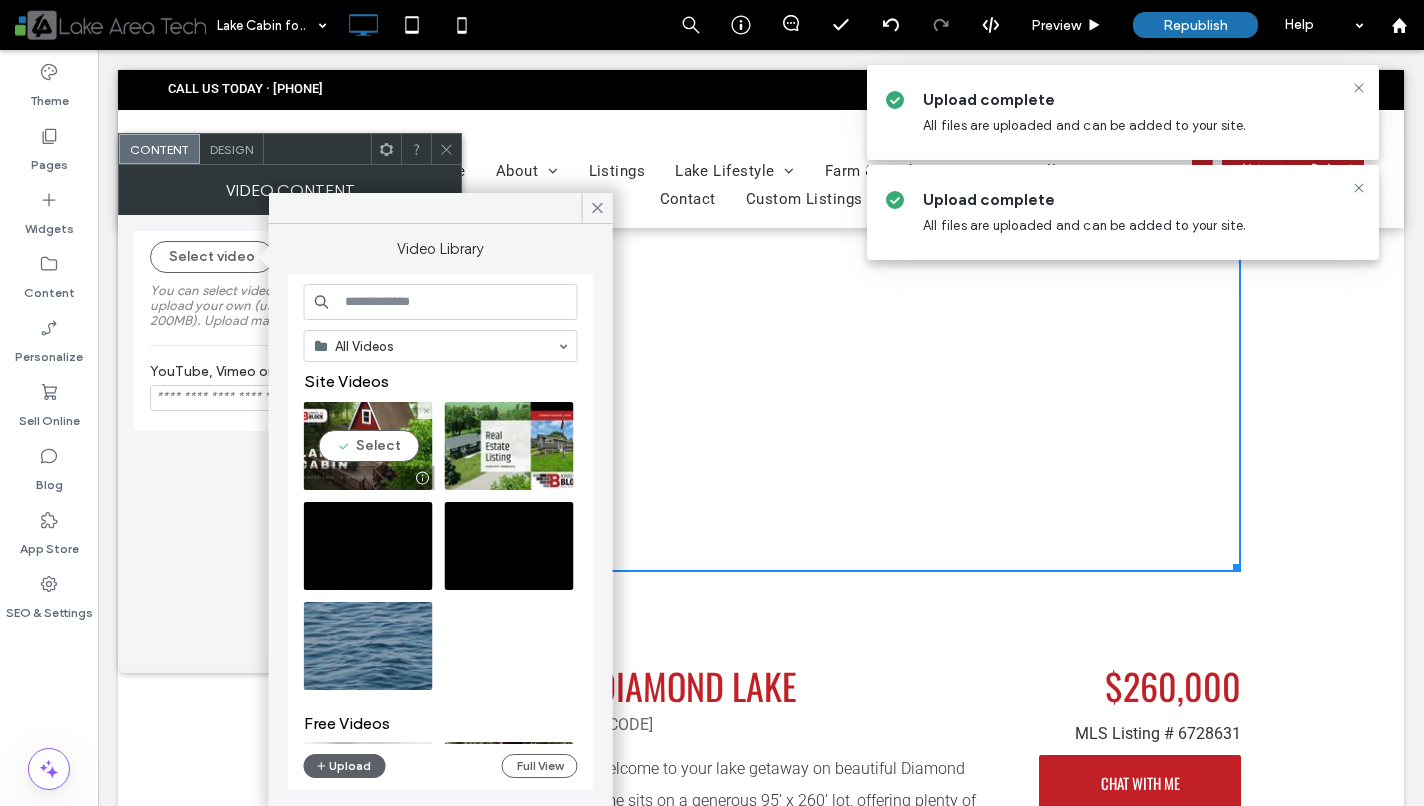 click at bounding box center [368, 446] 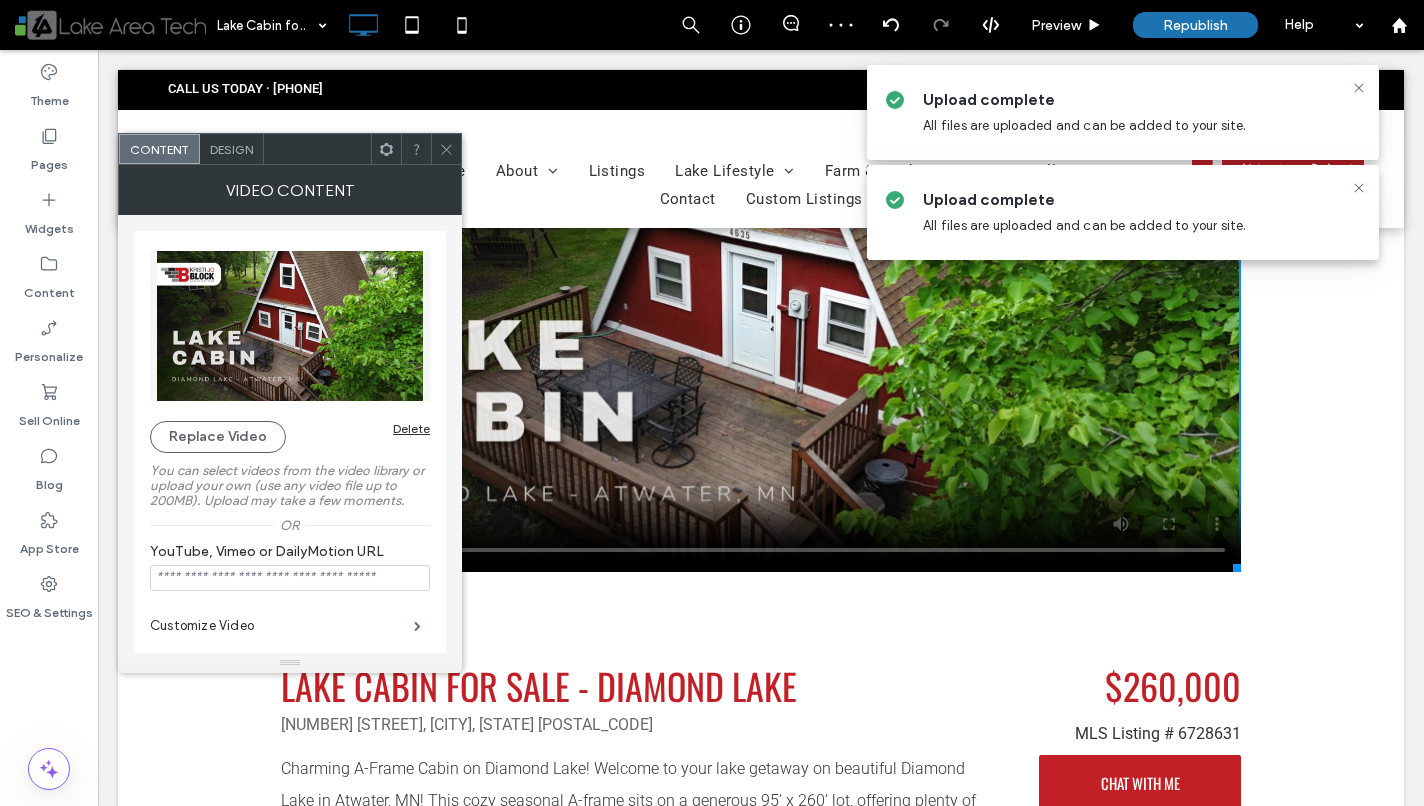 click on "Design" at bounding box center [231, 149] 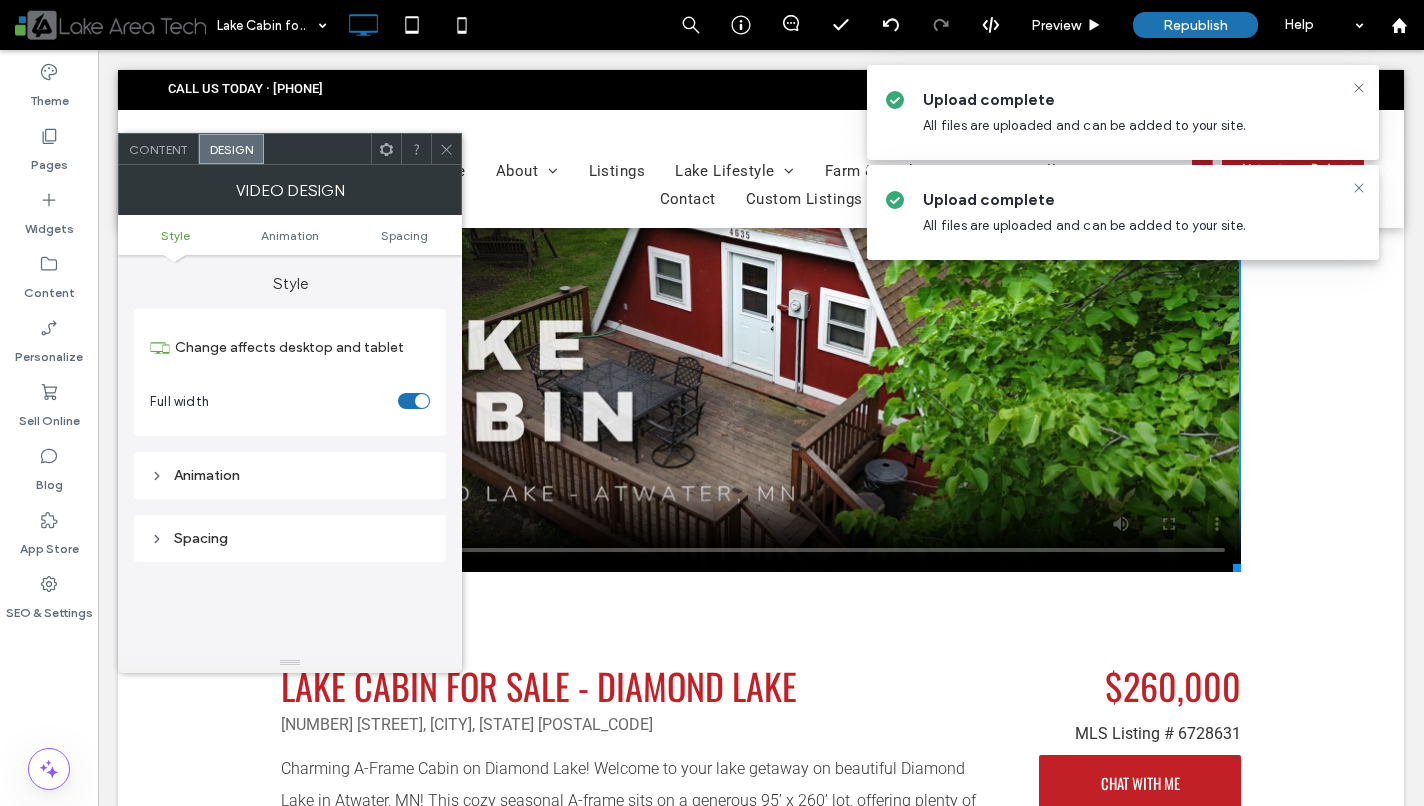 click 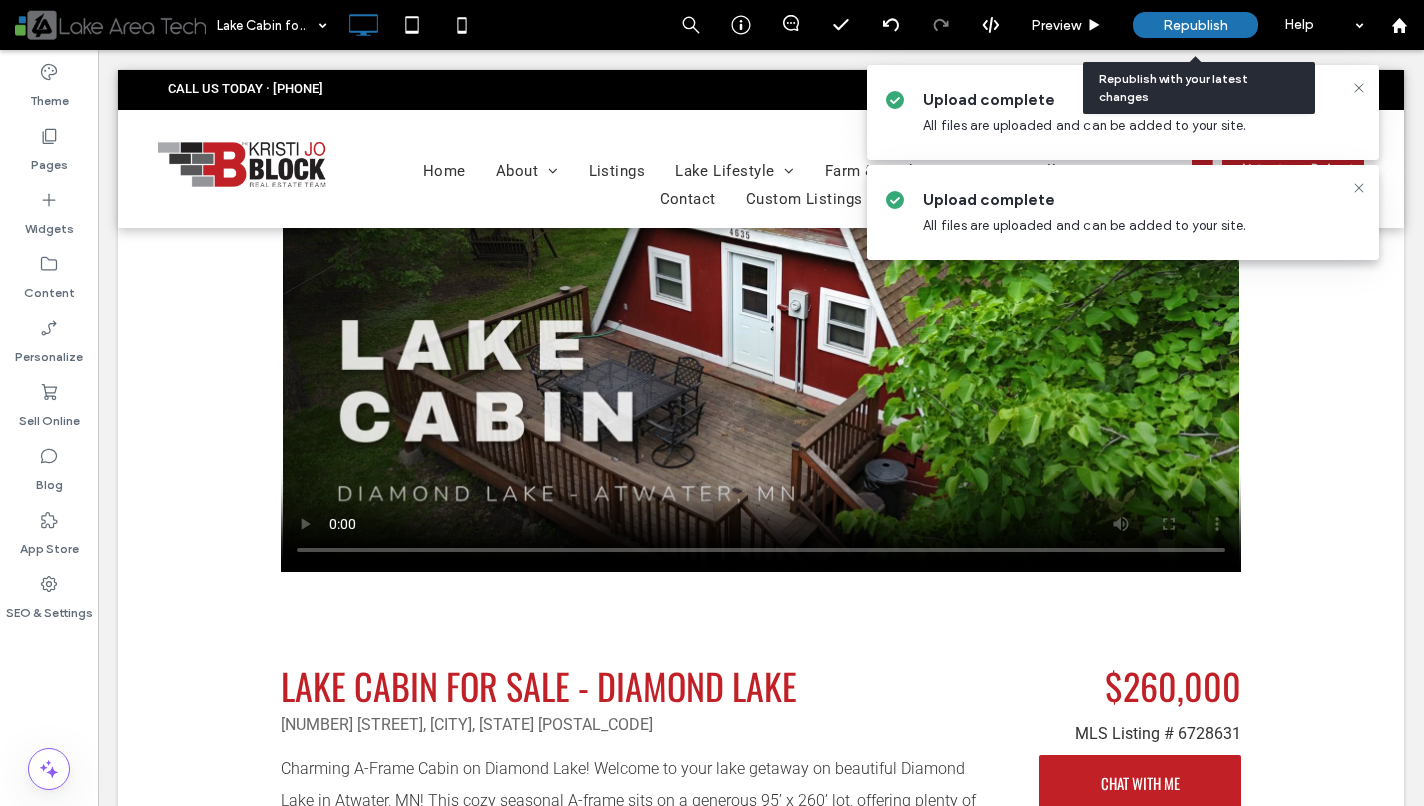 click on "Republish" at bounding box center [1195, 25] 